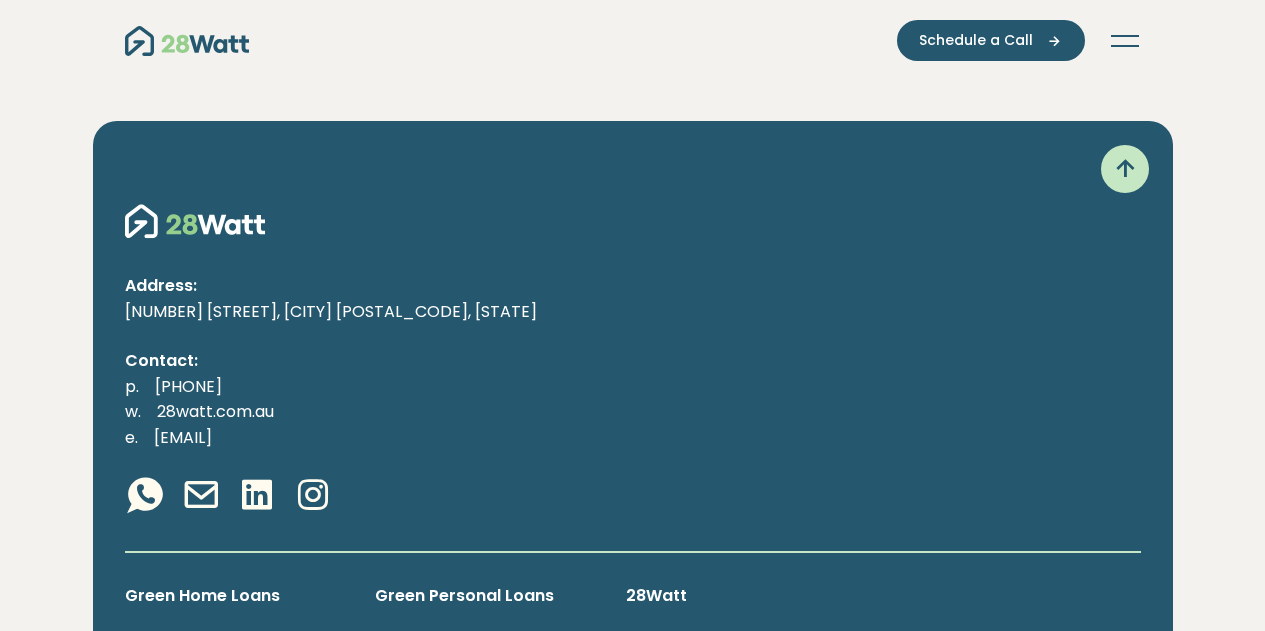 scroll, scrollTop: 0, scrollLeft: 0, axis: both 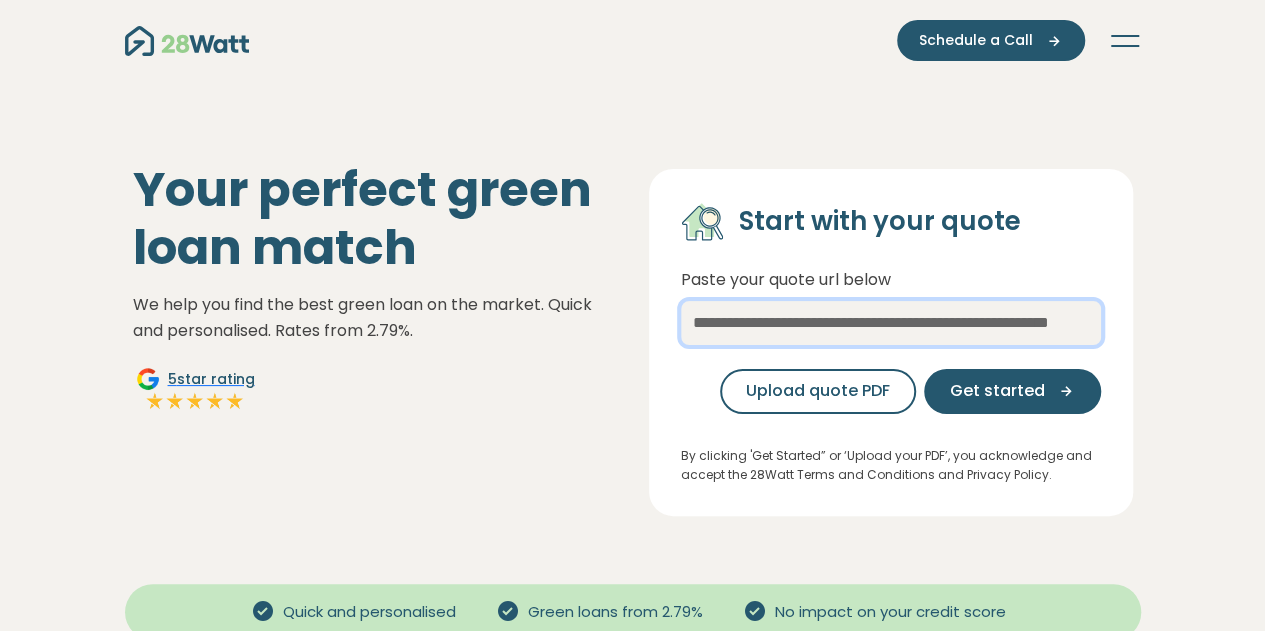 click at bounding box center [891, 323] 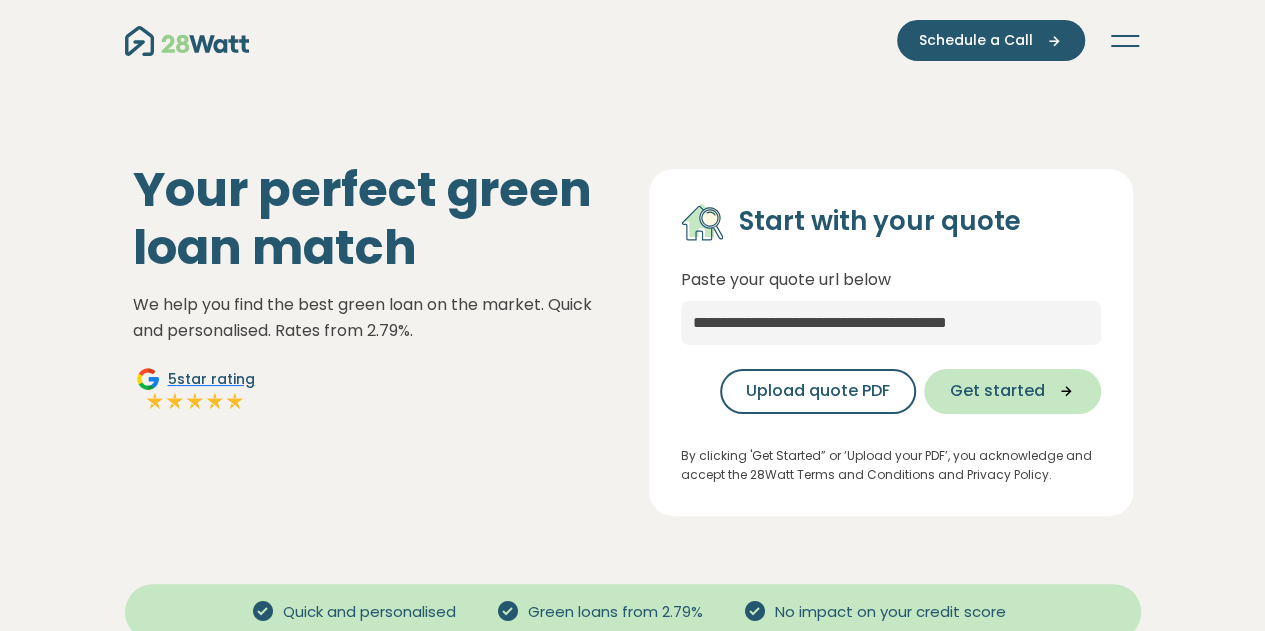click on "Get started" at bounding box center (997, 391) 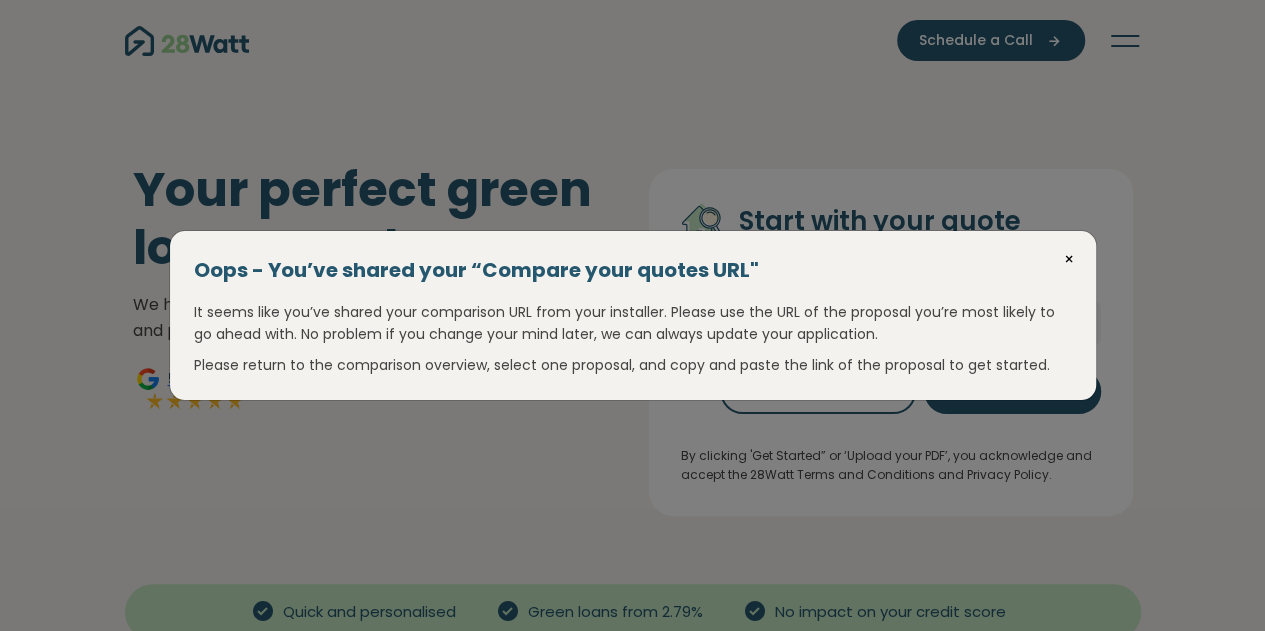 click on "×" at bounding box center (1069, 260) 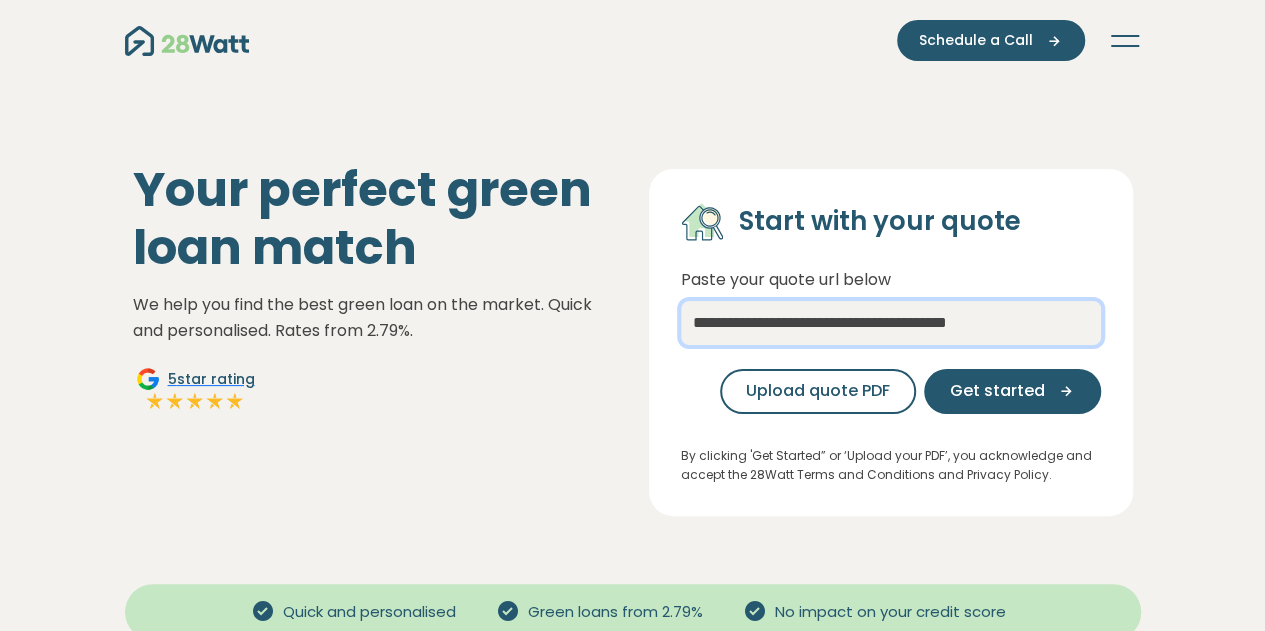 click on "**********" at bounding box center (891, 323) 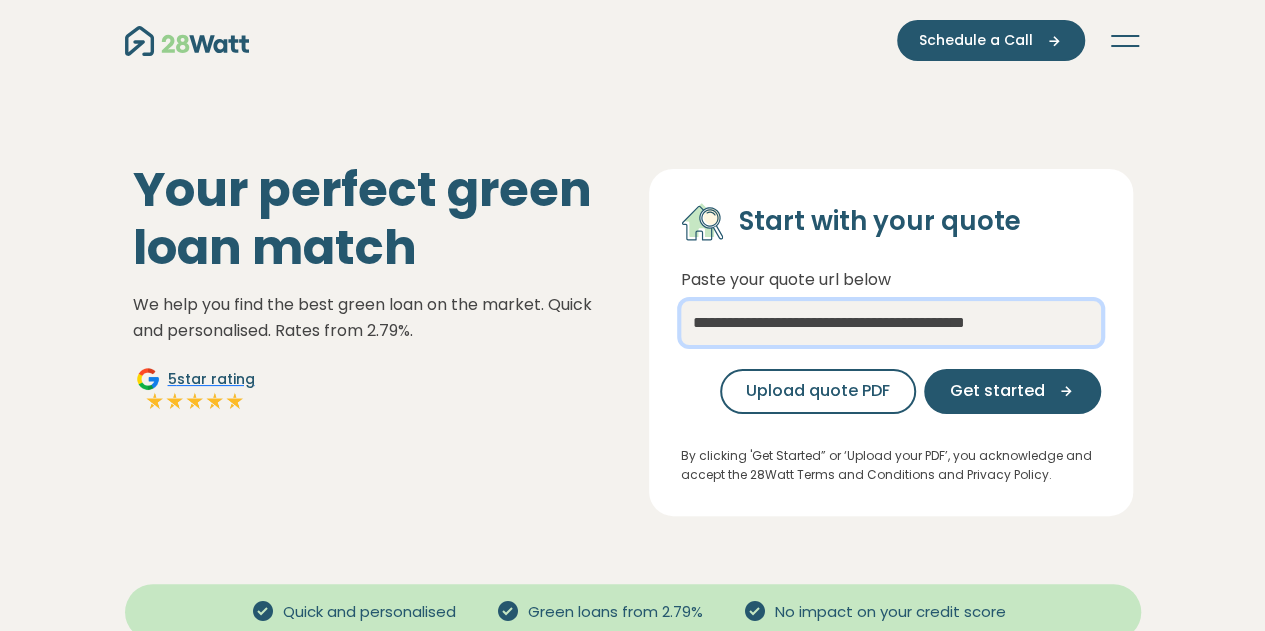 scroll, scrollTop: 0, scrollLeft: 4, axis: horizontal 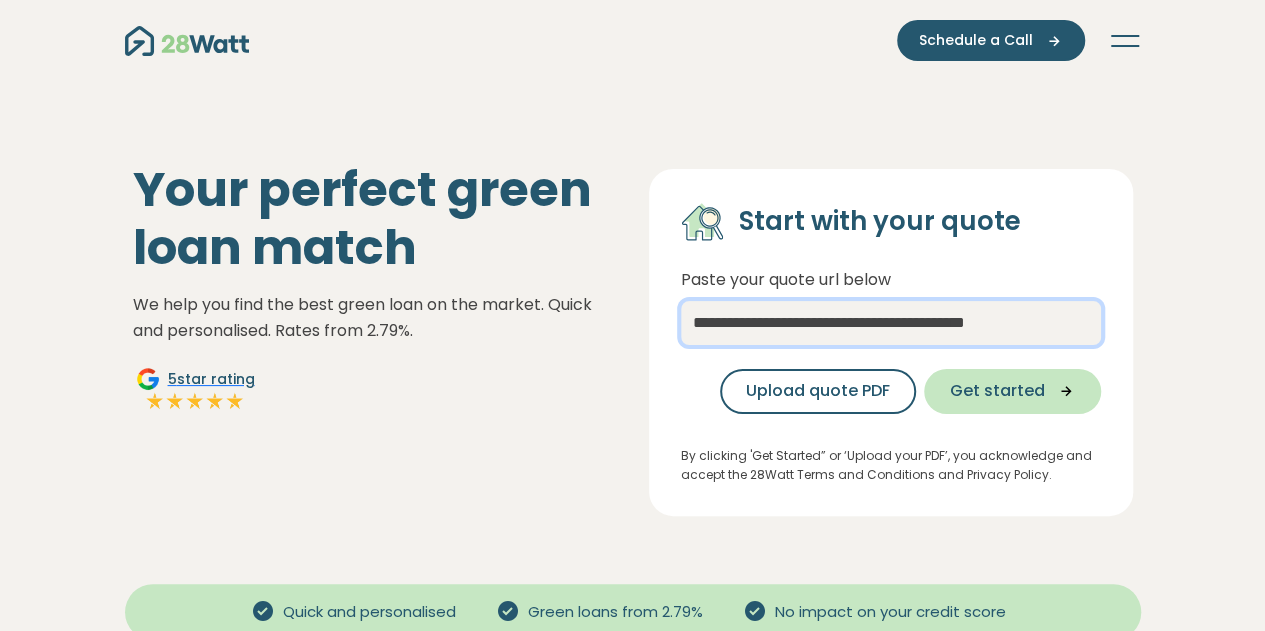 type on "**********" 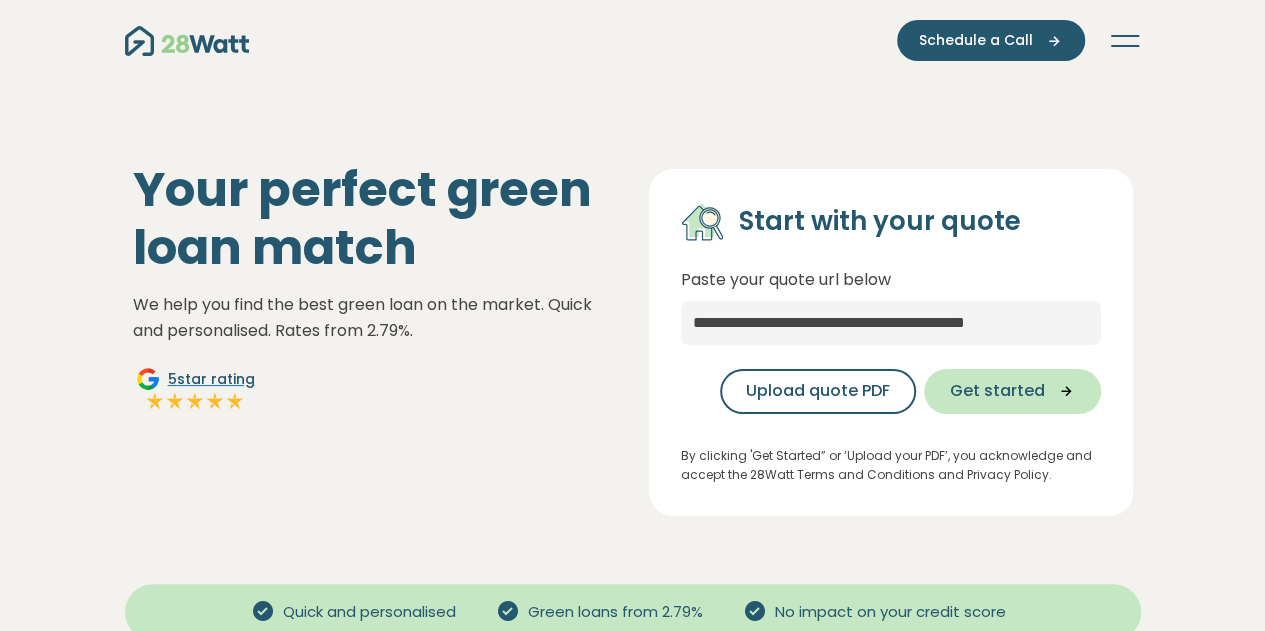 scroll, scrollTop: 0, scrollLeft: 0, axis: both 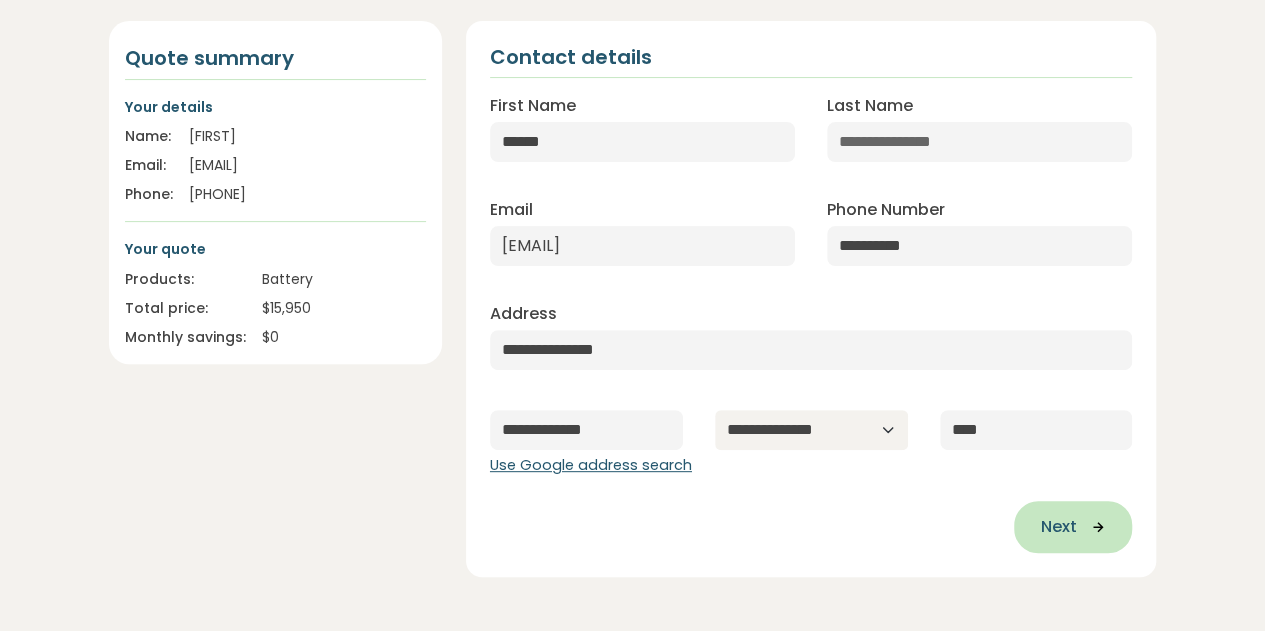 click on "Next" at bounding box center [1073, 527] 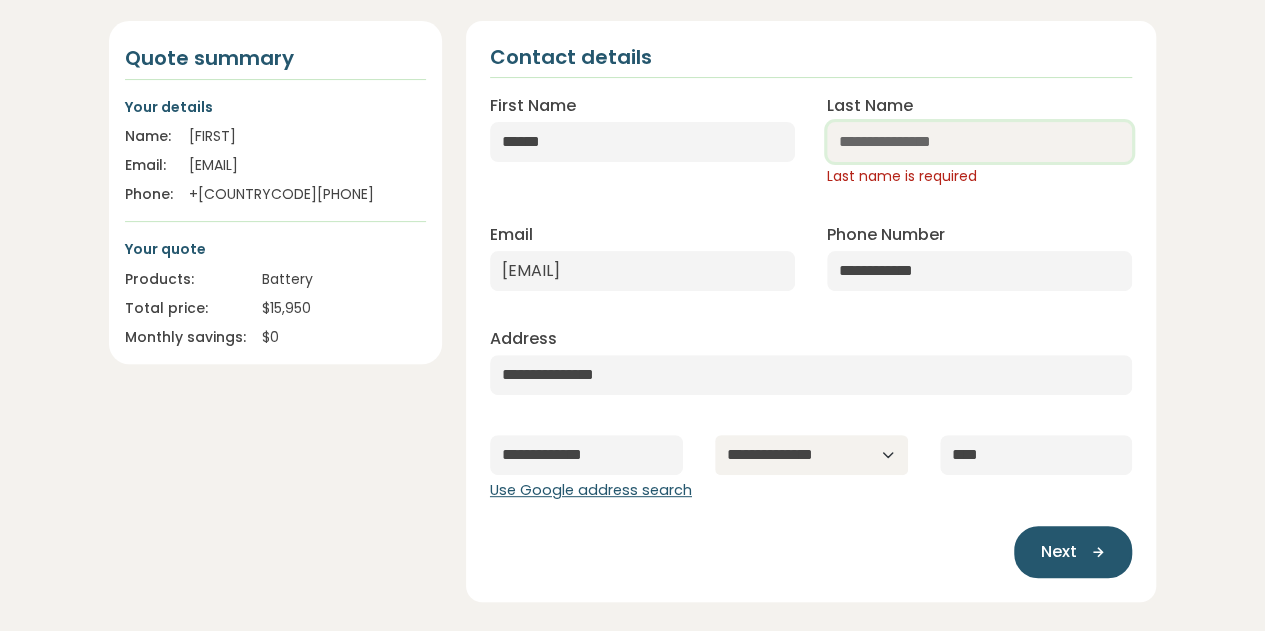 click on "Last Name" at bounding box center [979, 142] 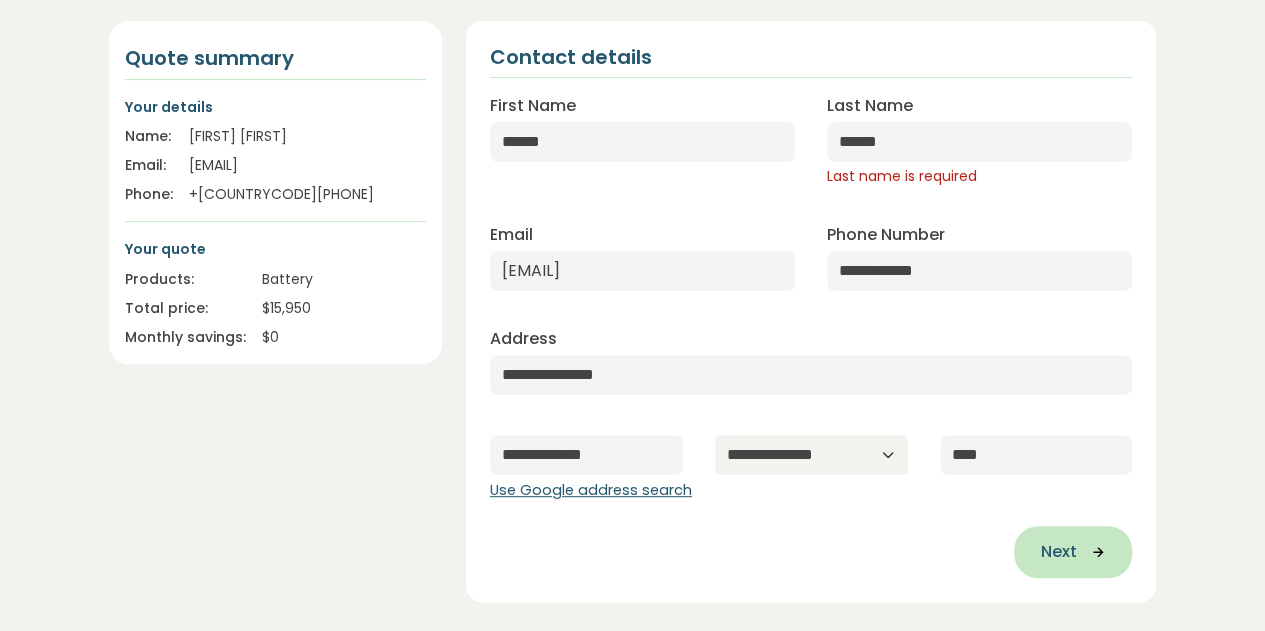 click on "Next" at bounding box center [1058, 552] 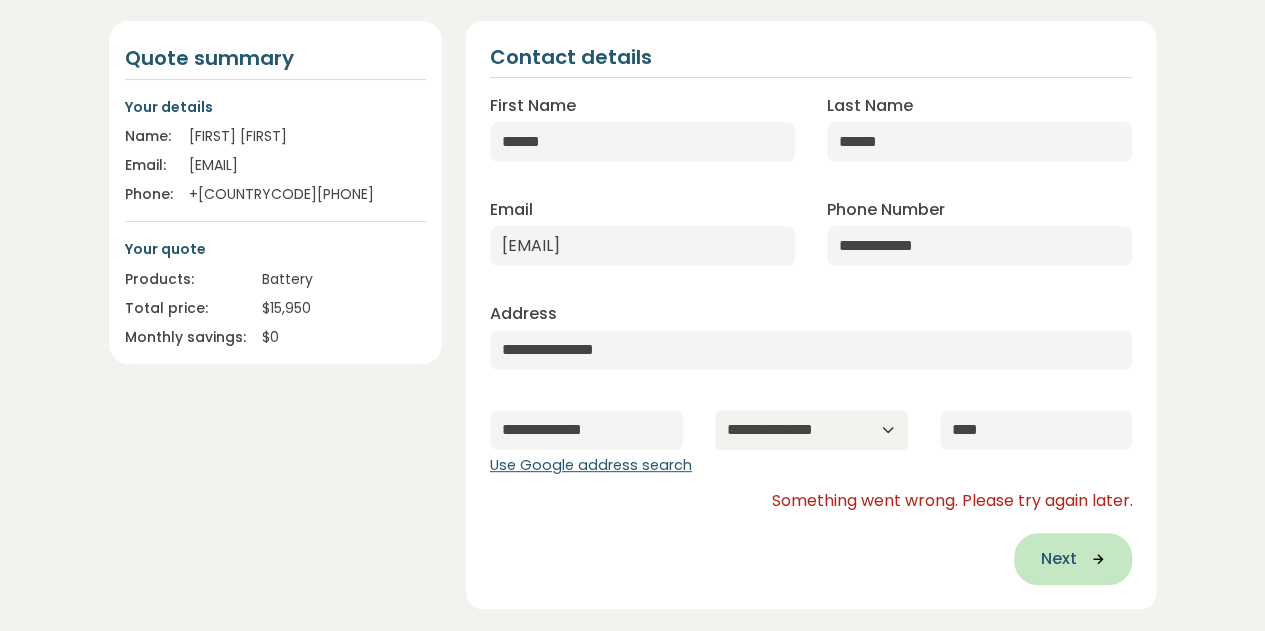 click on "Next" at bounding box center (1073, 559) 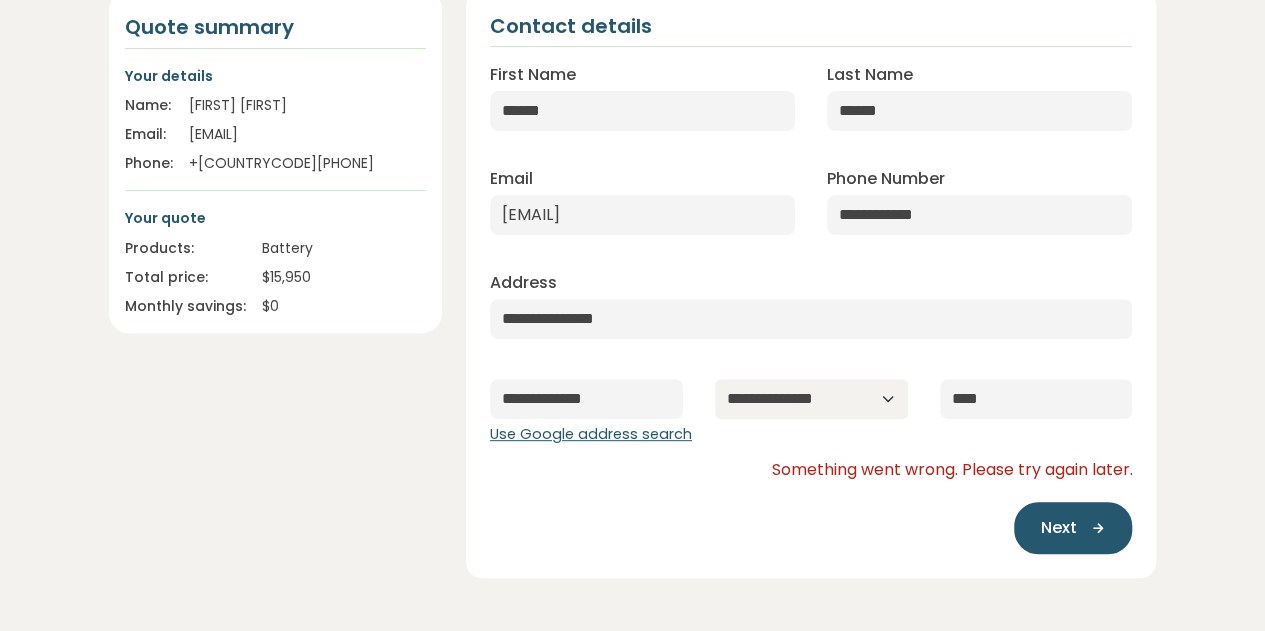scroll, scrollTop: 200, scrollLeft: 0, axis: vertical 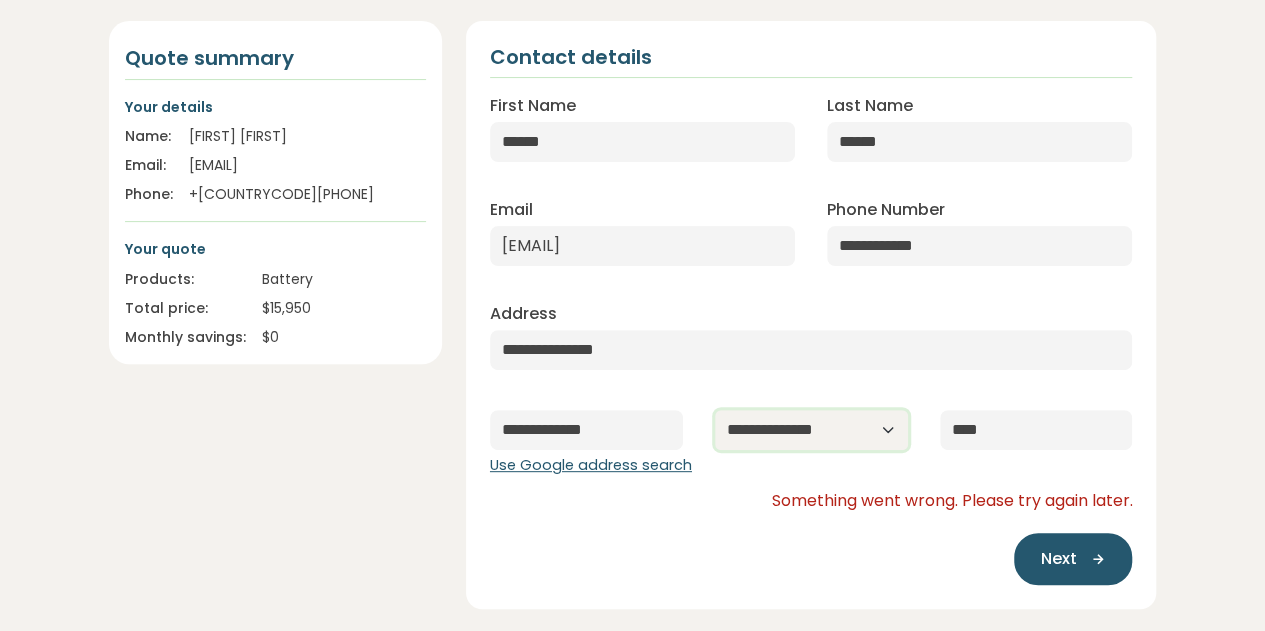 click on "**********" at bounding box center (811, 430) 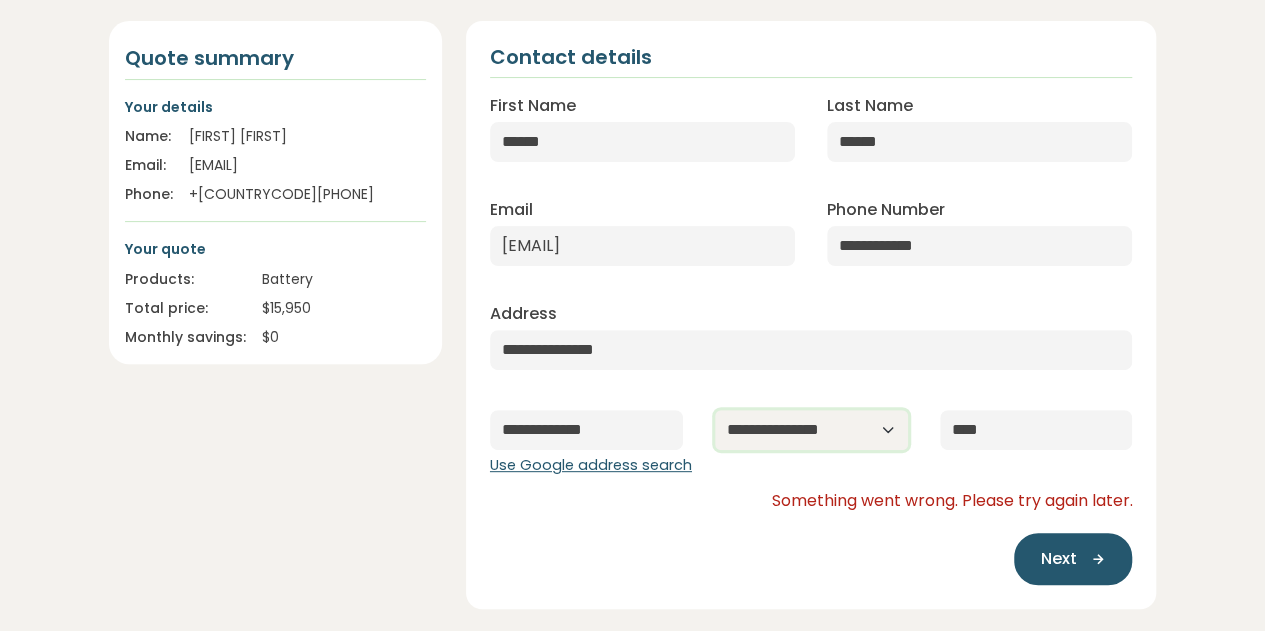 click on "**********" at bounding box center [811, 430] 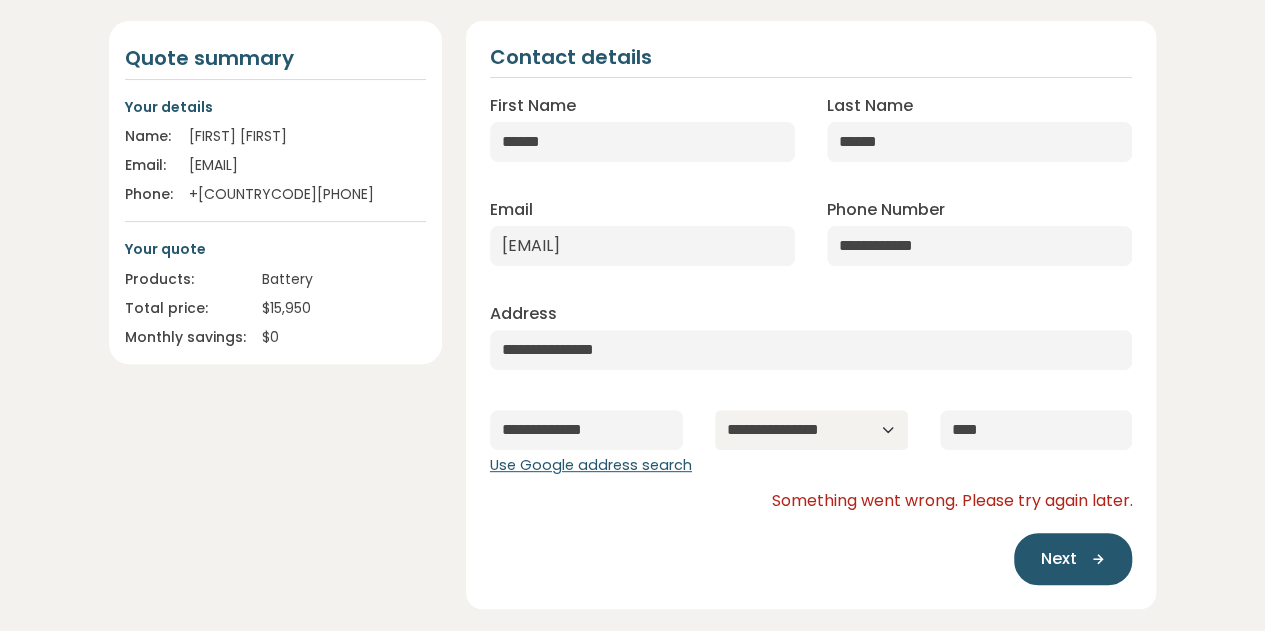 click on "Next" at bounding box center [811, 549] 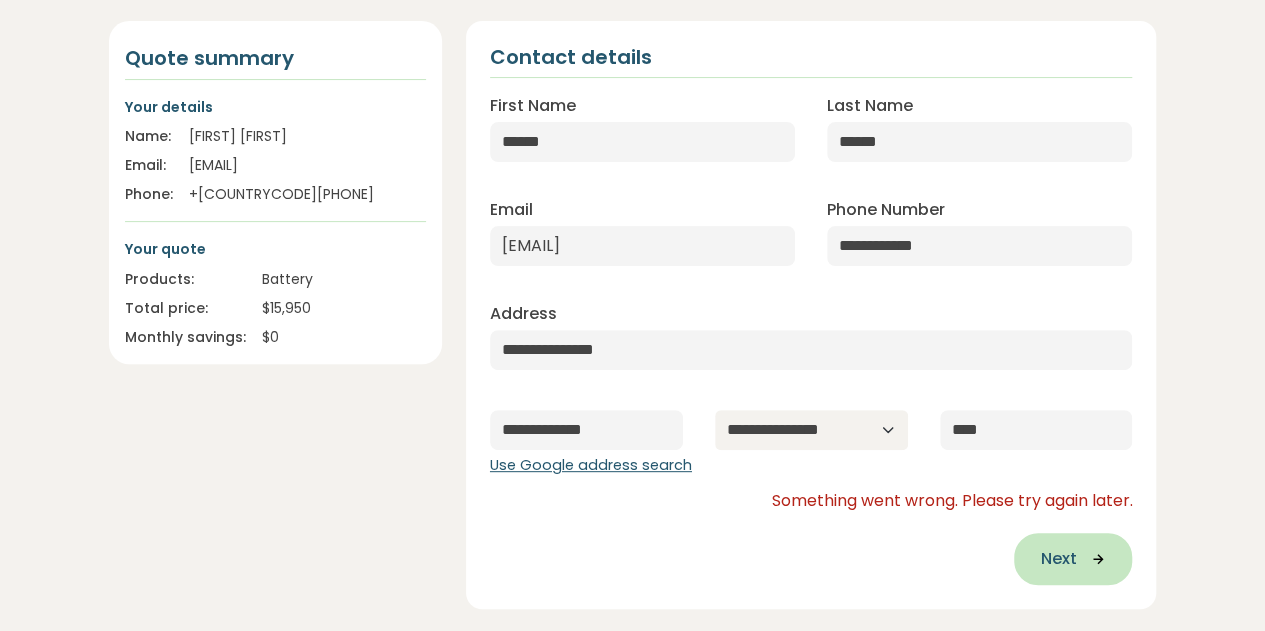 click on "Next" at bounding box center [1058, 559] 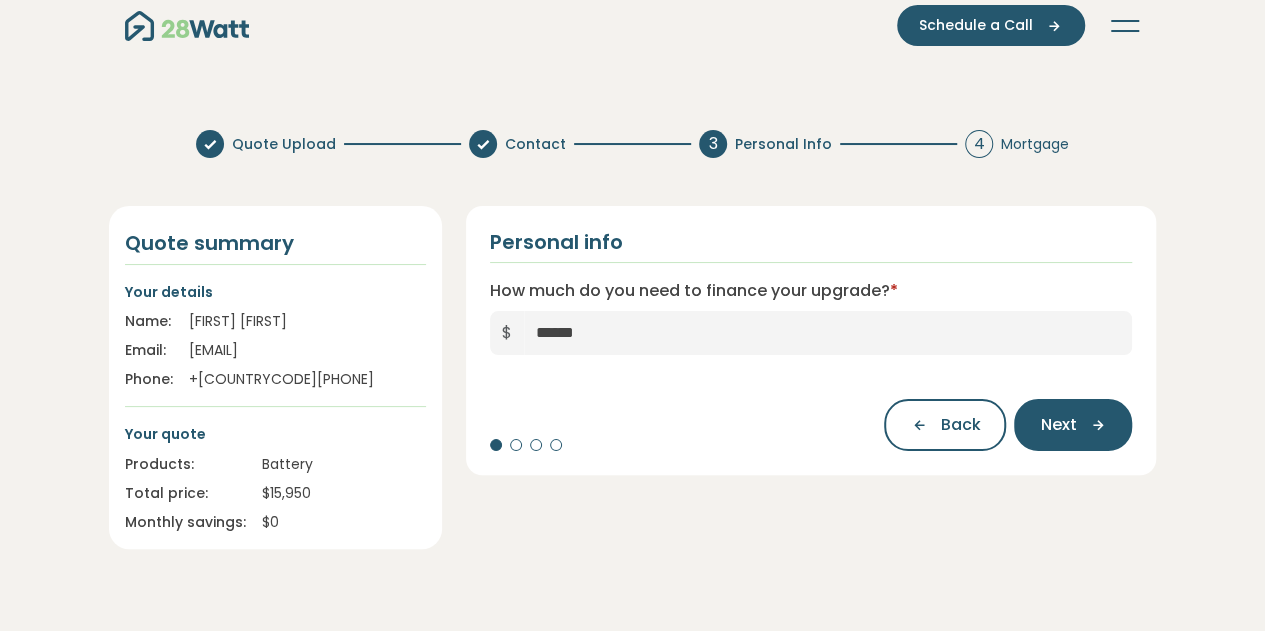 scroll, scrollTop: 0, scrollLeft: 0, axis: both 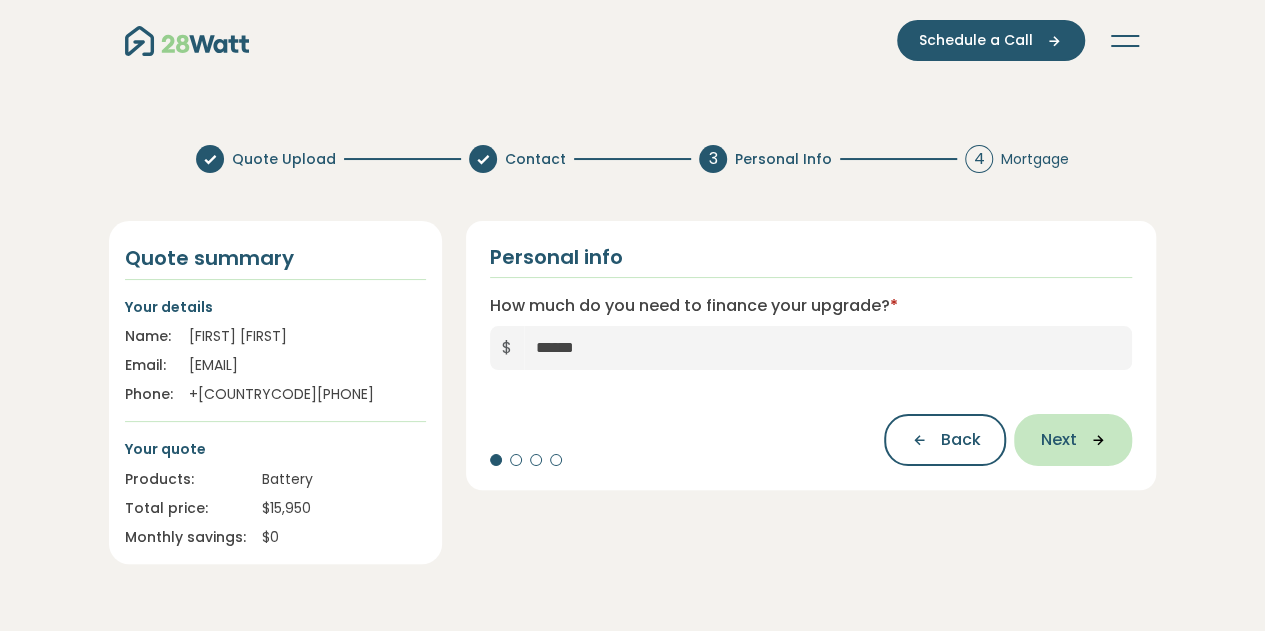 click on "Next" at bounding box center (1058, 440) 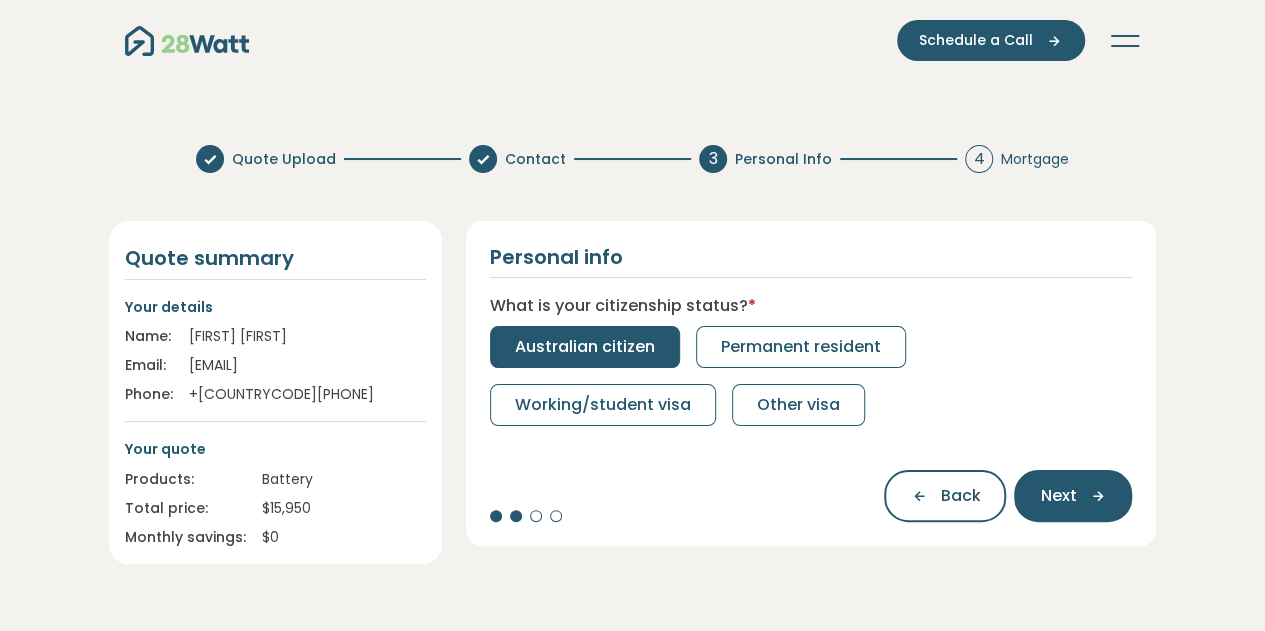 click on "Australian citizen" at bounding box center (585, 347) 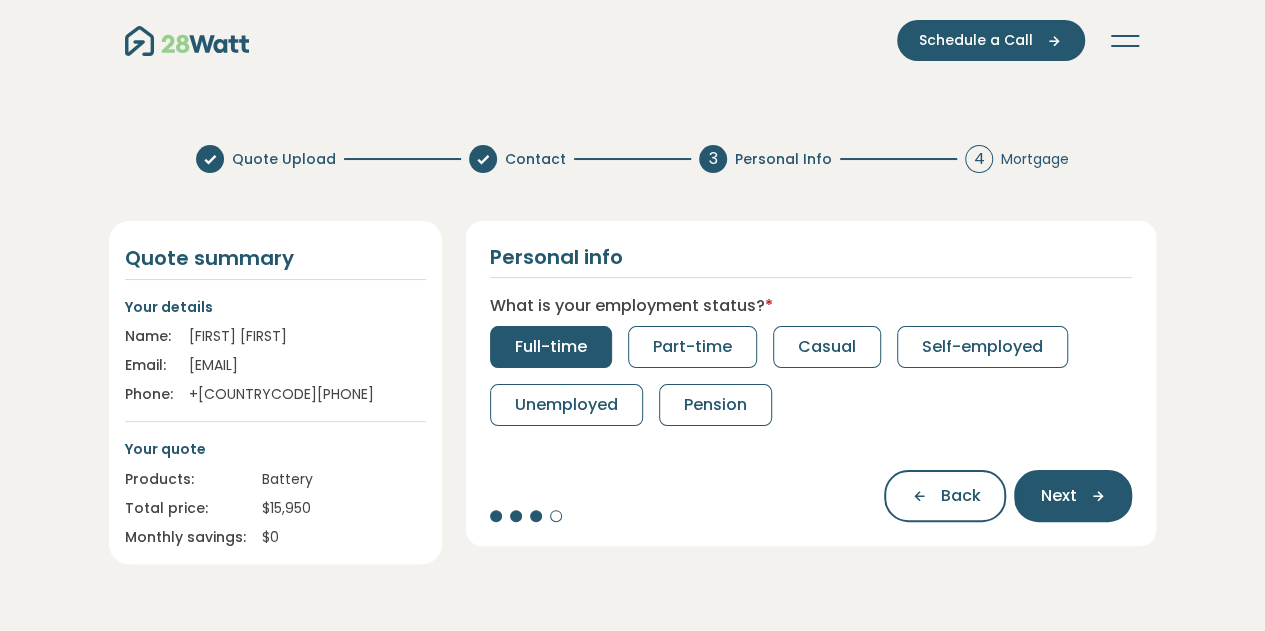 click on "Full-time" at bounding box center (551, 347) 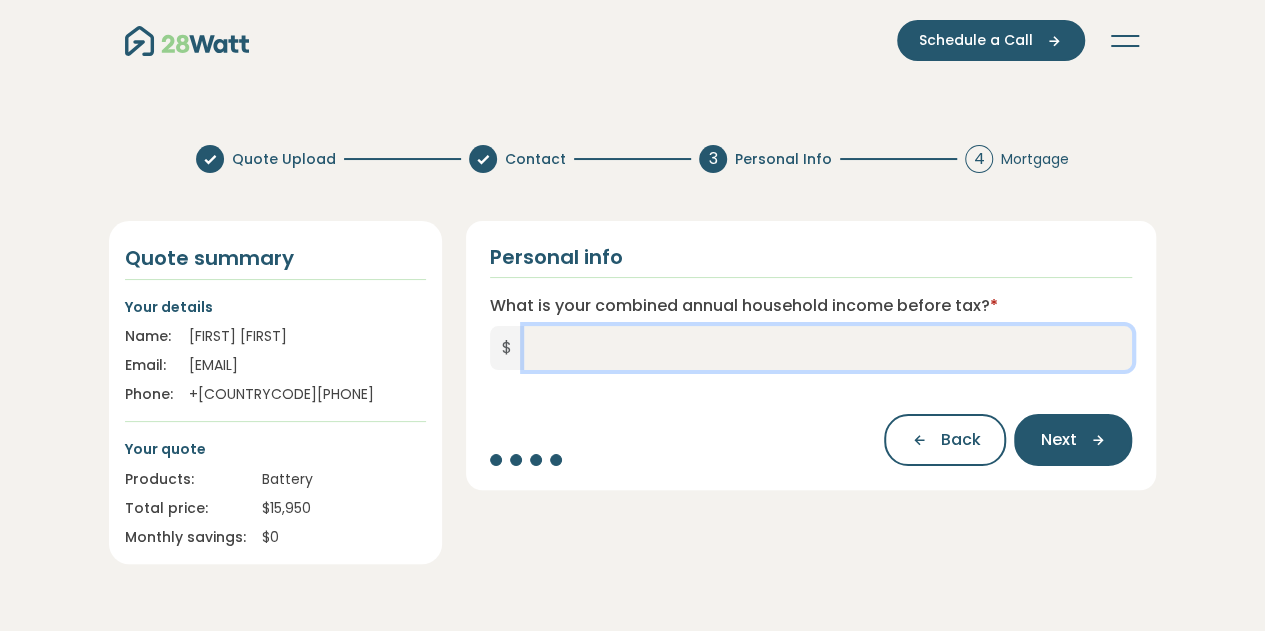 click on "What is your combined annual household income before tax?  *" at bounding box center (828, 348) 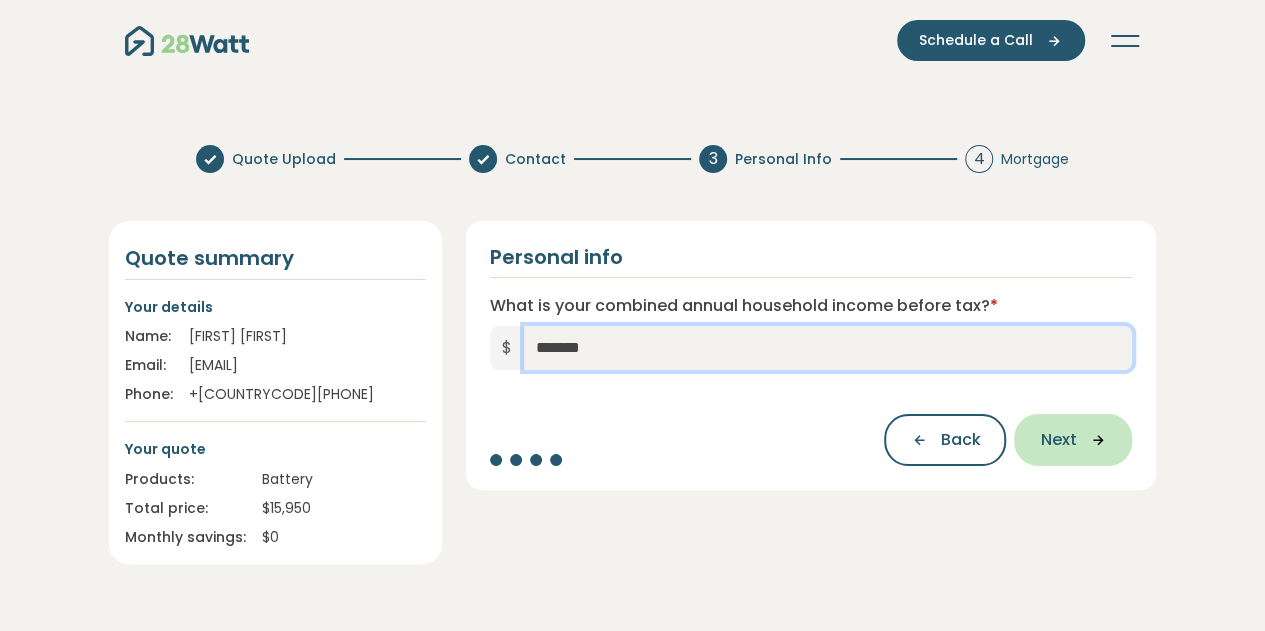 type on "*******" 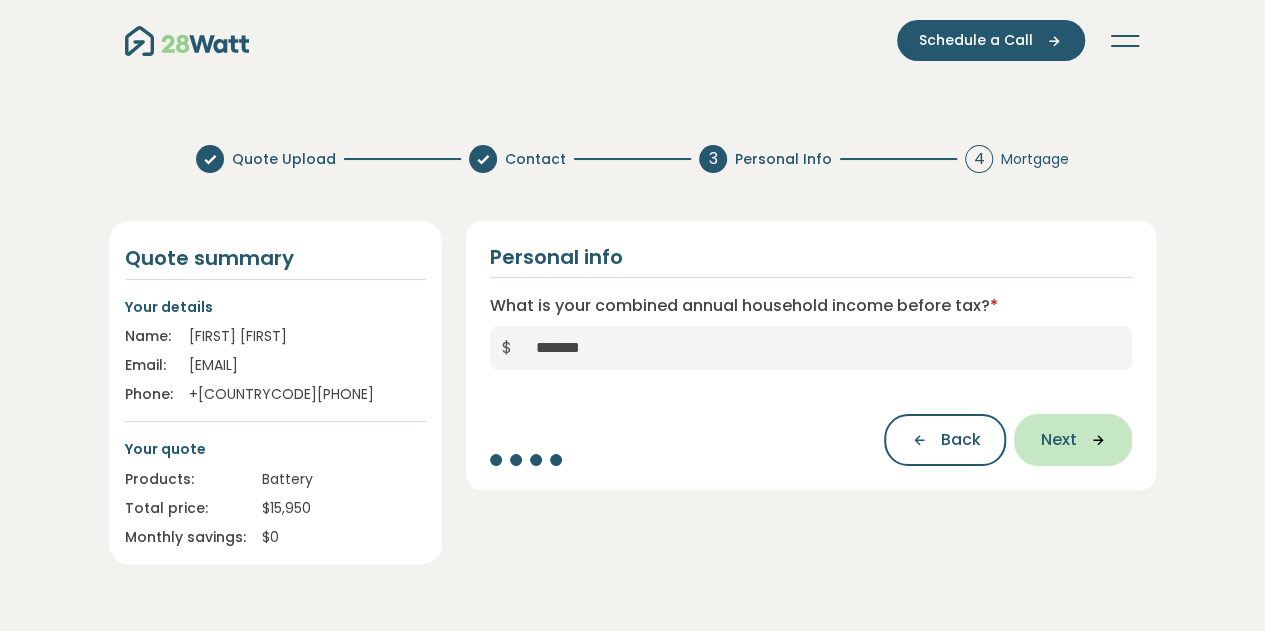 click on "Next" at bounding box center (1073, 440) 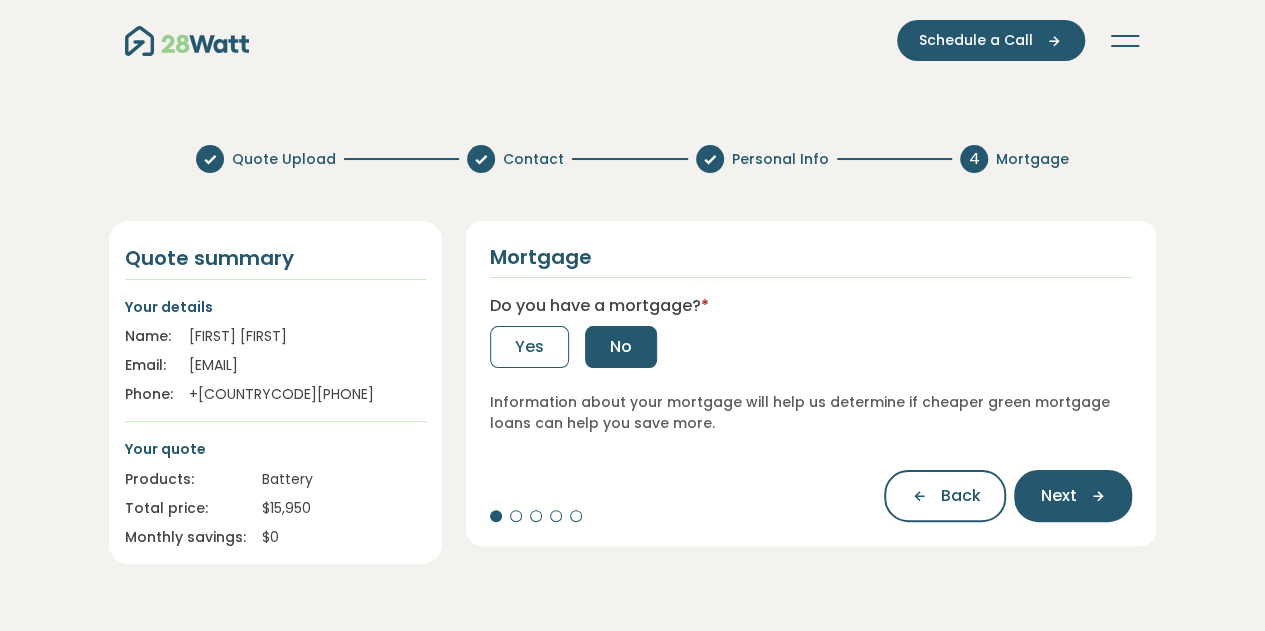 click on "No" at bounding box center [621, 347] 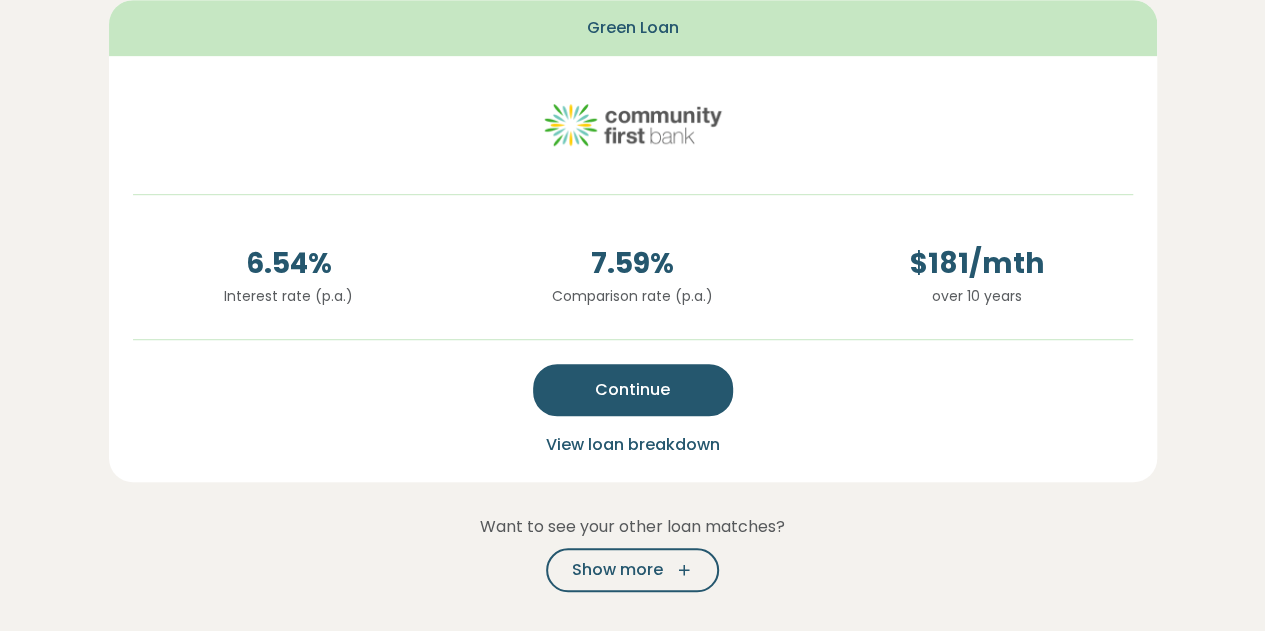 scroll, scrollTop: 400, scrollLeft: 0, axis: vertical 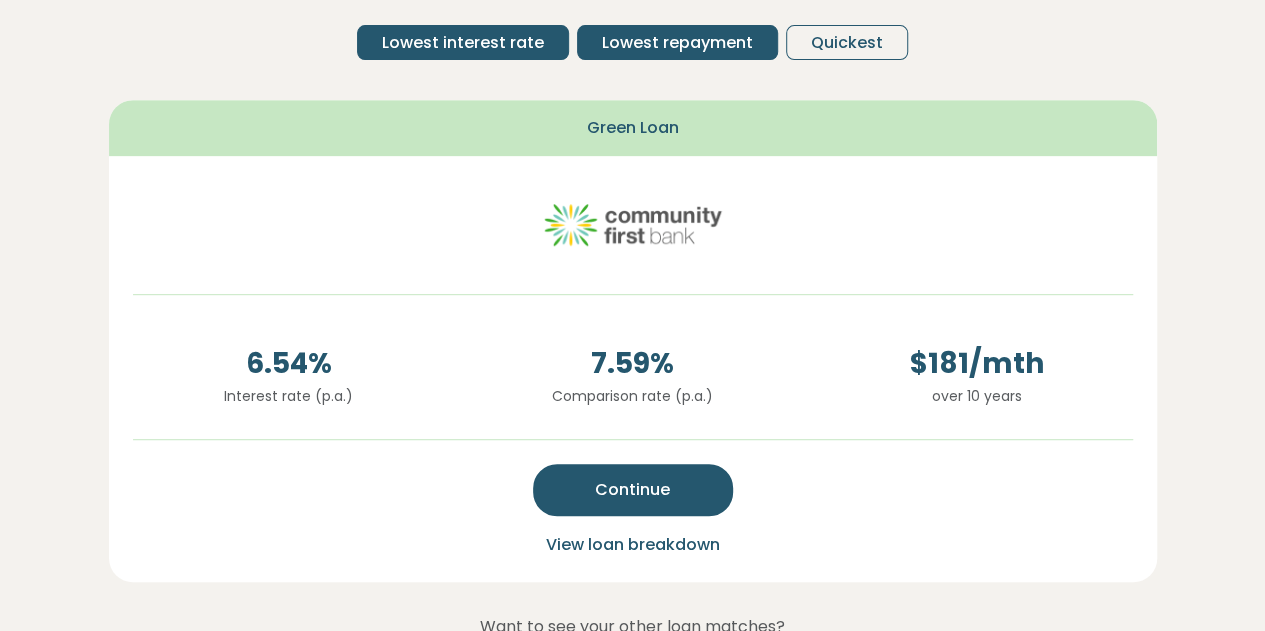 click on "Lowest repayment" at bounding box center (677, 42) 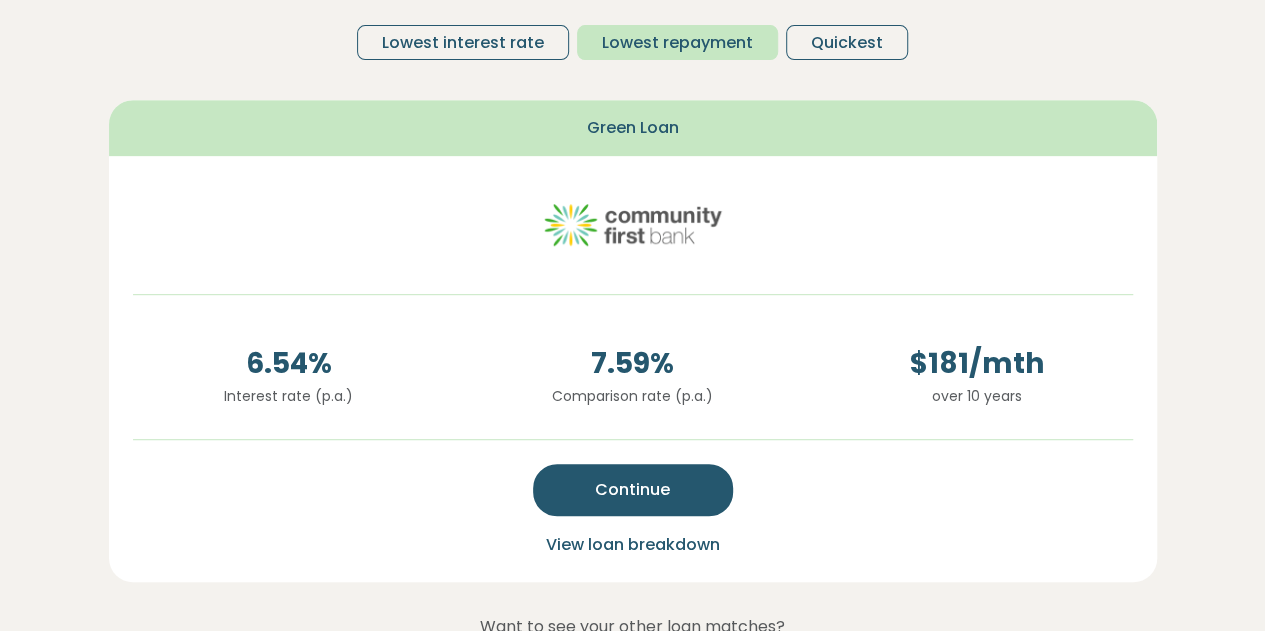 click on "Lowest repayment" at bounding box center [677, 43] 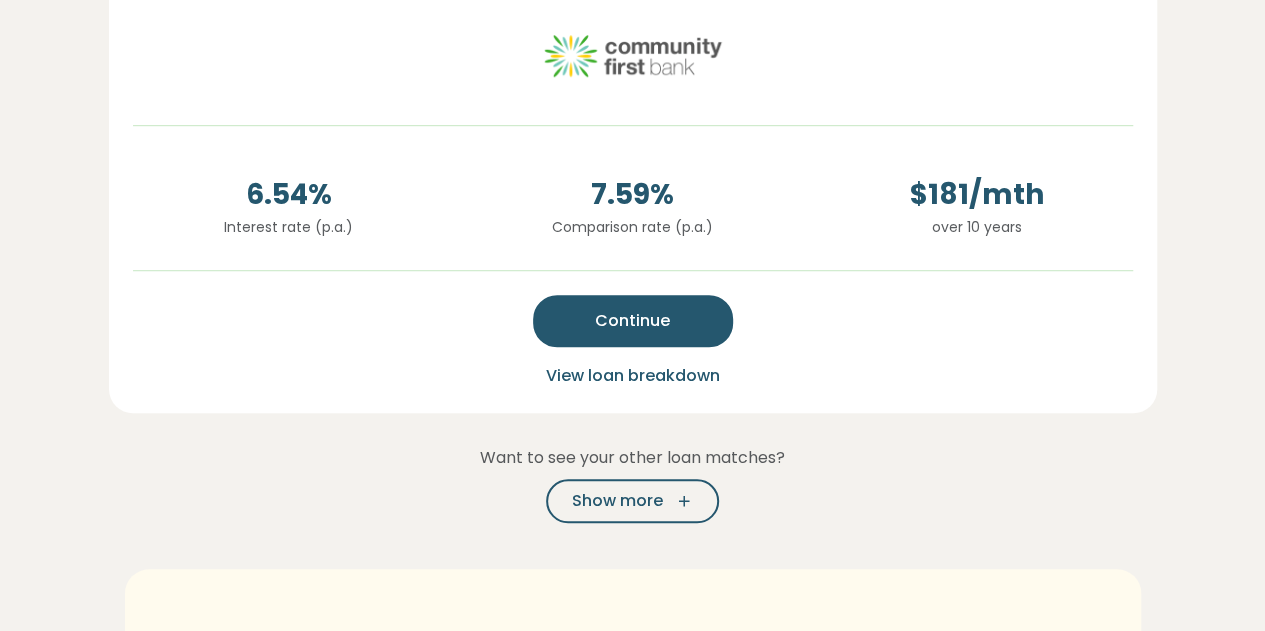 scroll, scrollTop: 400, scrollLeft: 0, axis: vertical 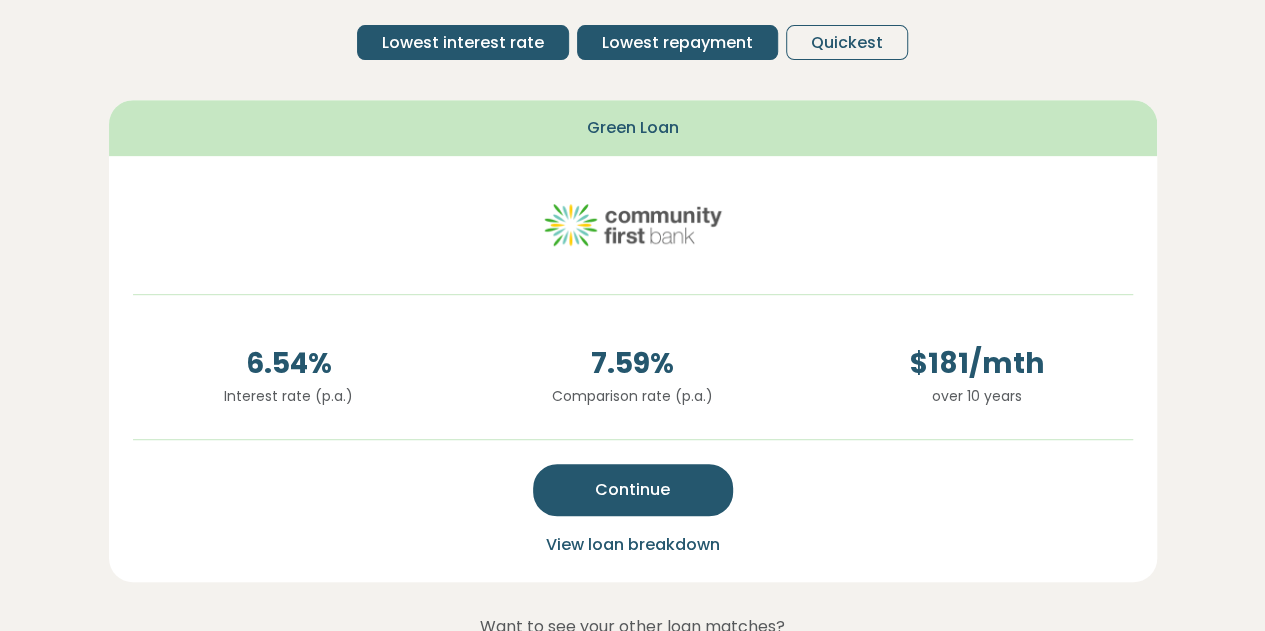 click on "Lowest interest rate" at bounding box center (463, 43) 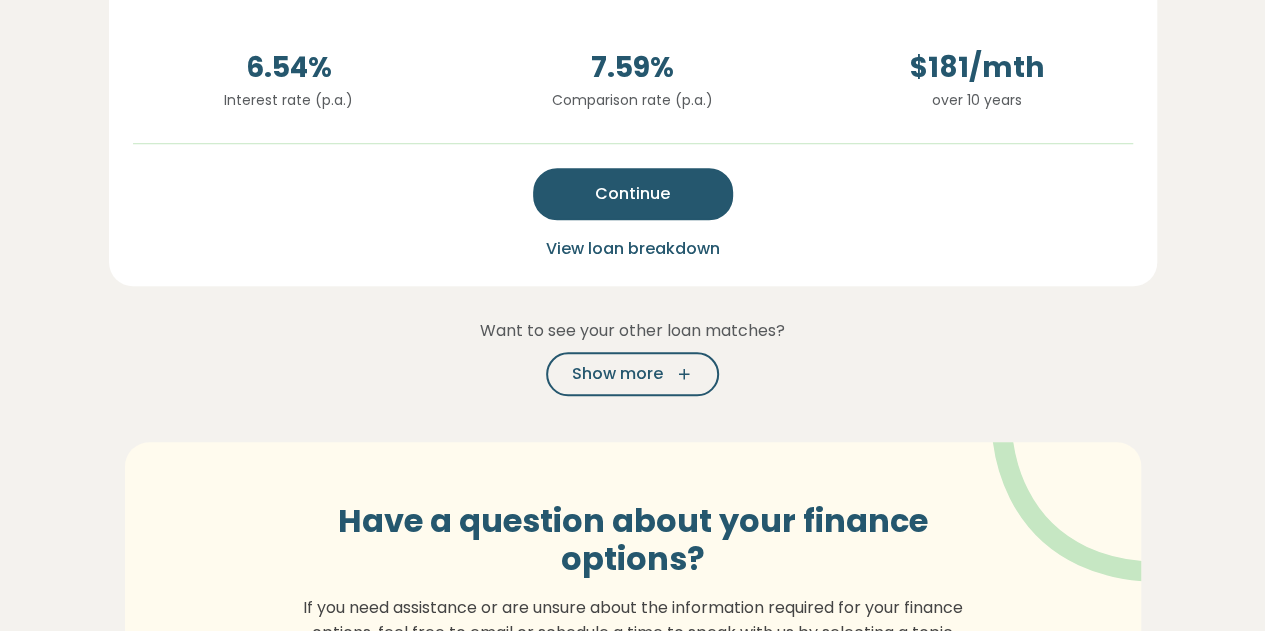 scroll, scrollTop: 700, scrollLeft: 0, axis: vertical 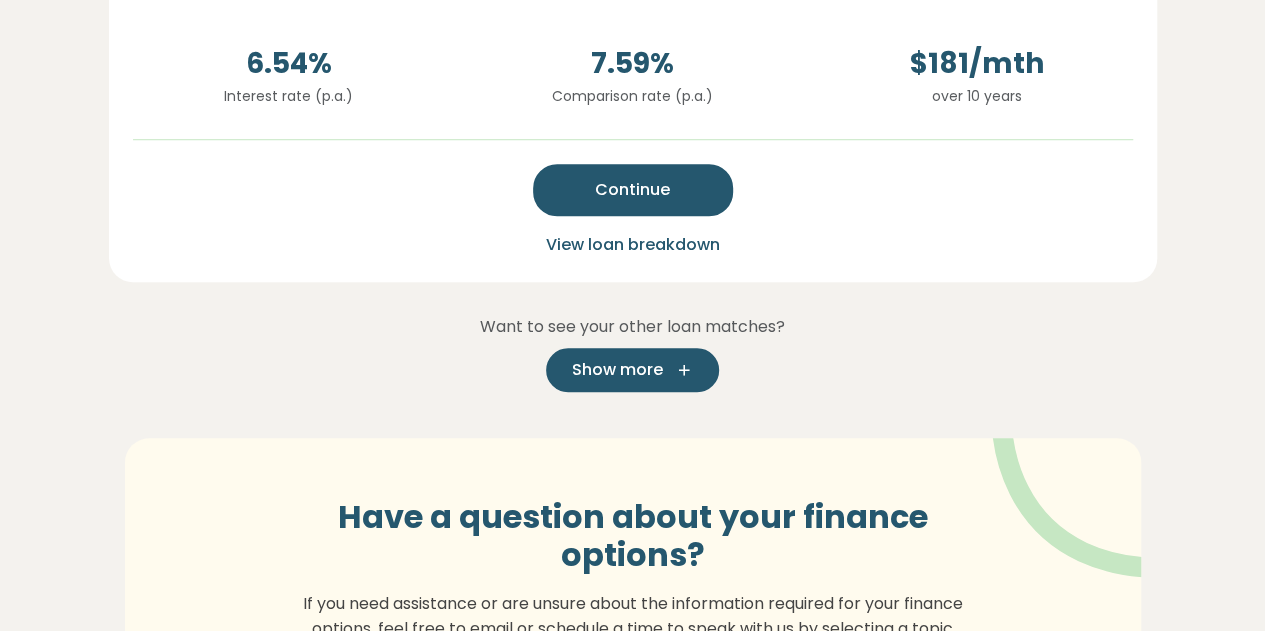 click on "Show more" at bounding box center [632, 370] 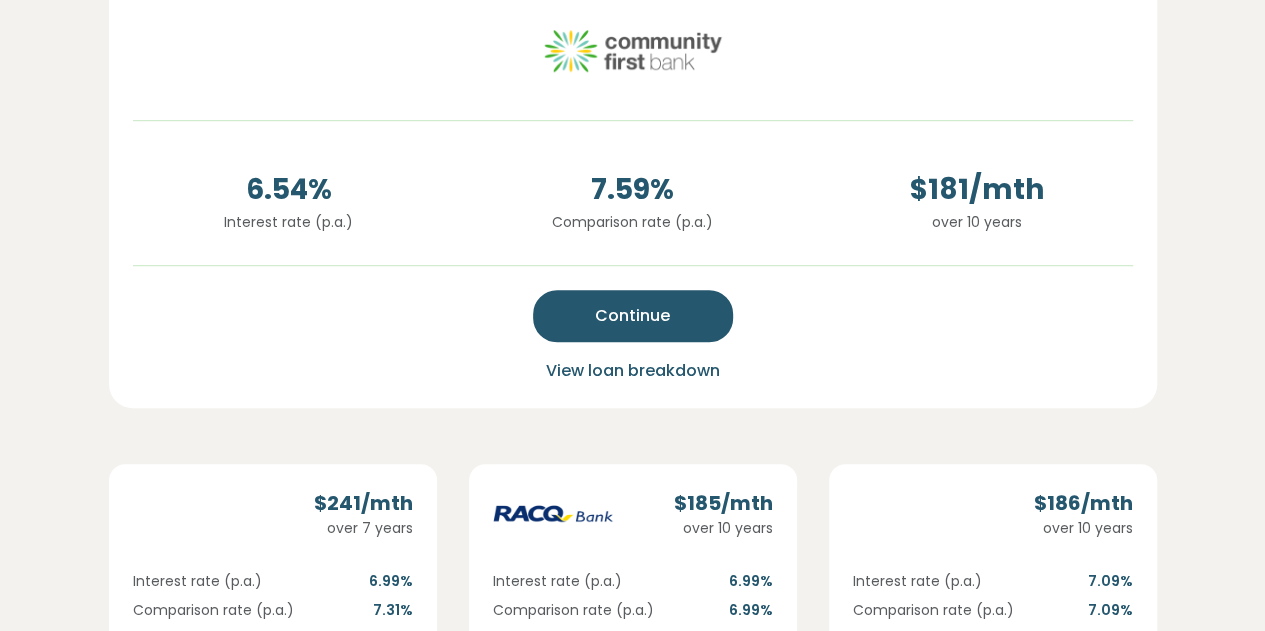 scroll, scrollTop: 700, scrollLeft: 0, axis: vertical 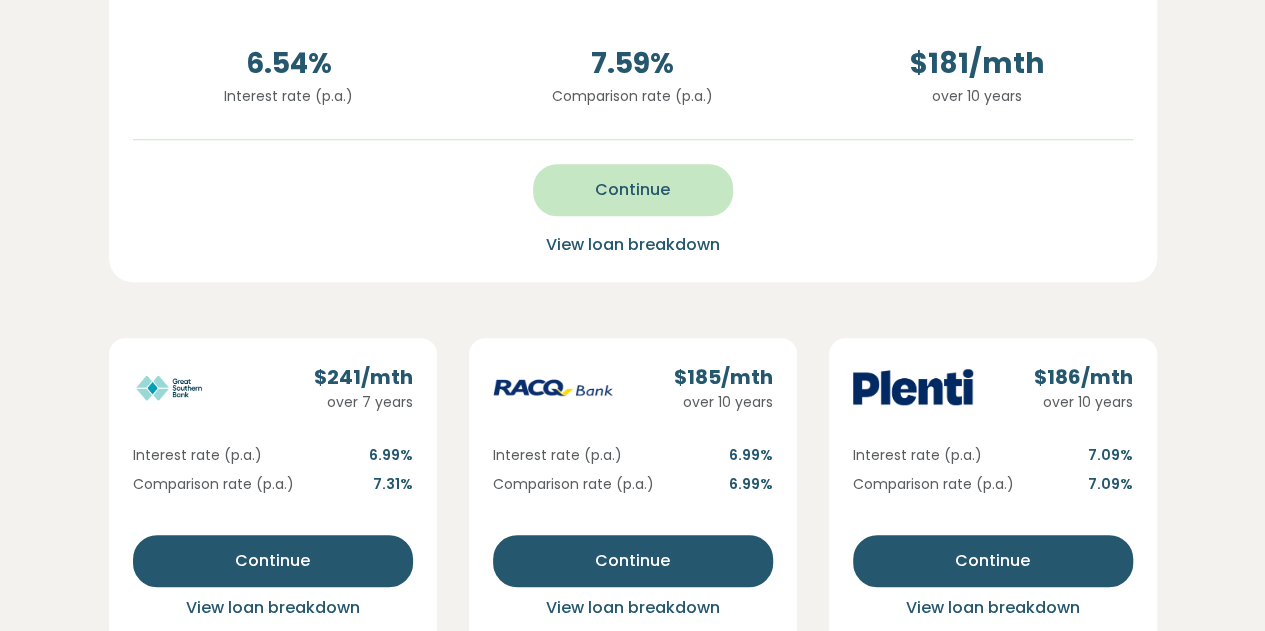 click on "Continue" at bounding box center (633, 190) 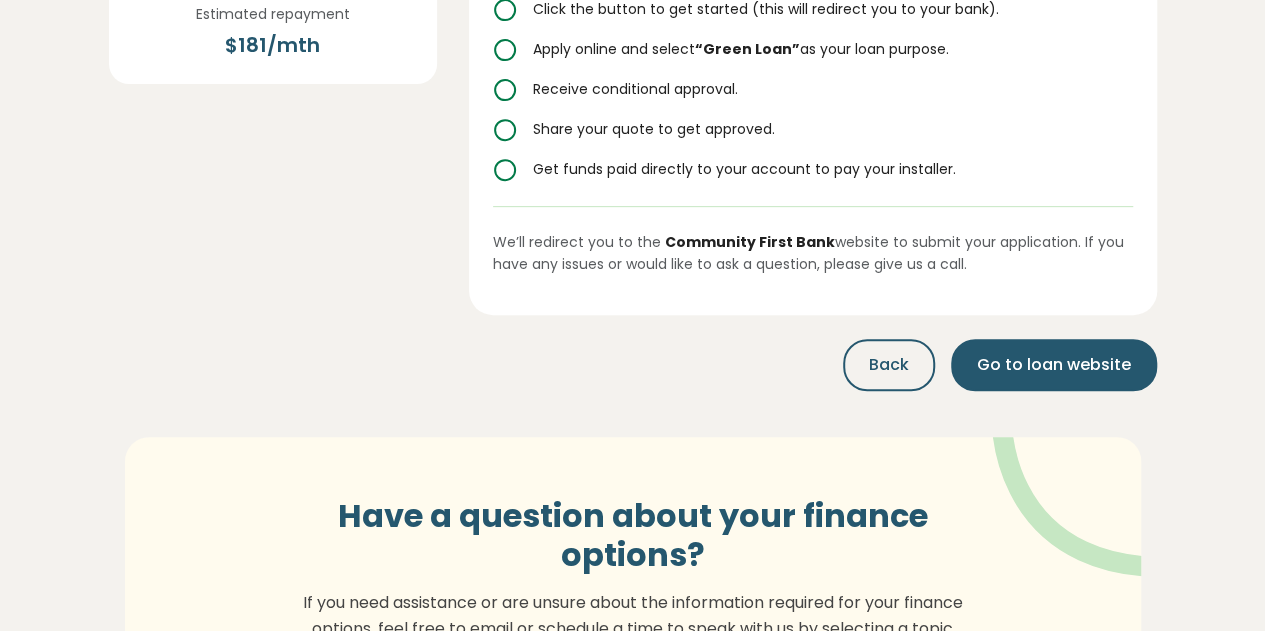 scroll, scrollTop: 400, scrollLeft: 0, axis: vertical 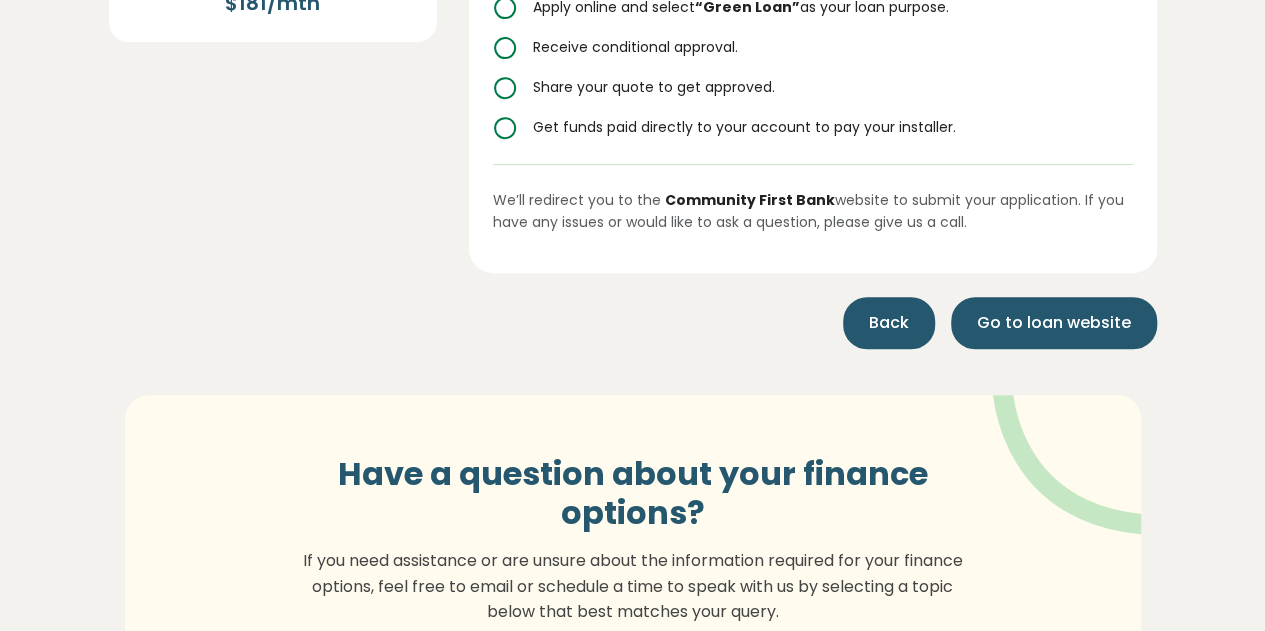 click on "Back" at bounding box center [889, 323] 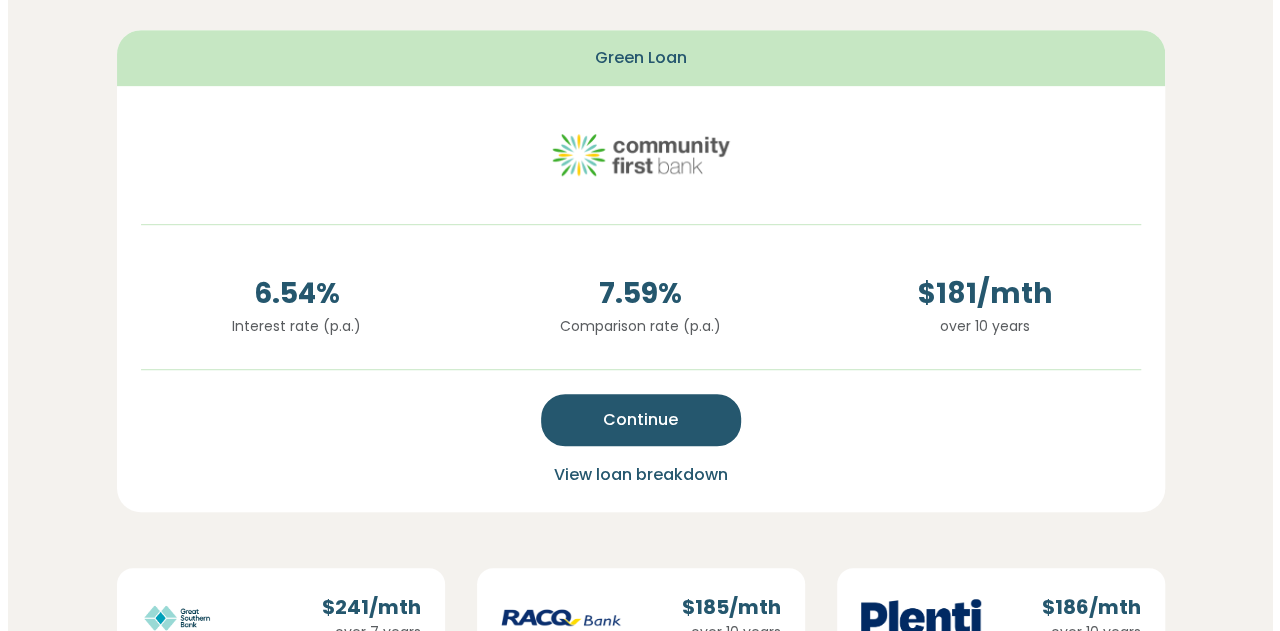 scroll, scrollTop: 500, scrollLeft: 0, axis: vertical 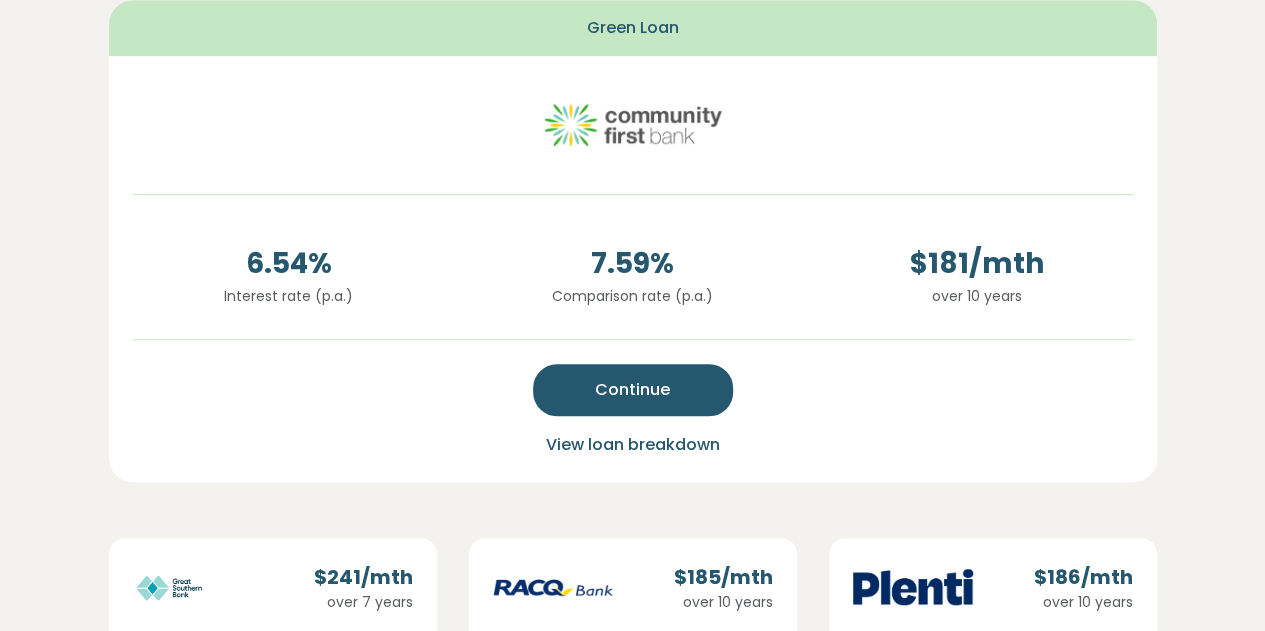 click on "View loan breakdown" at bounding box center [633, 444] 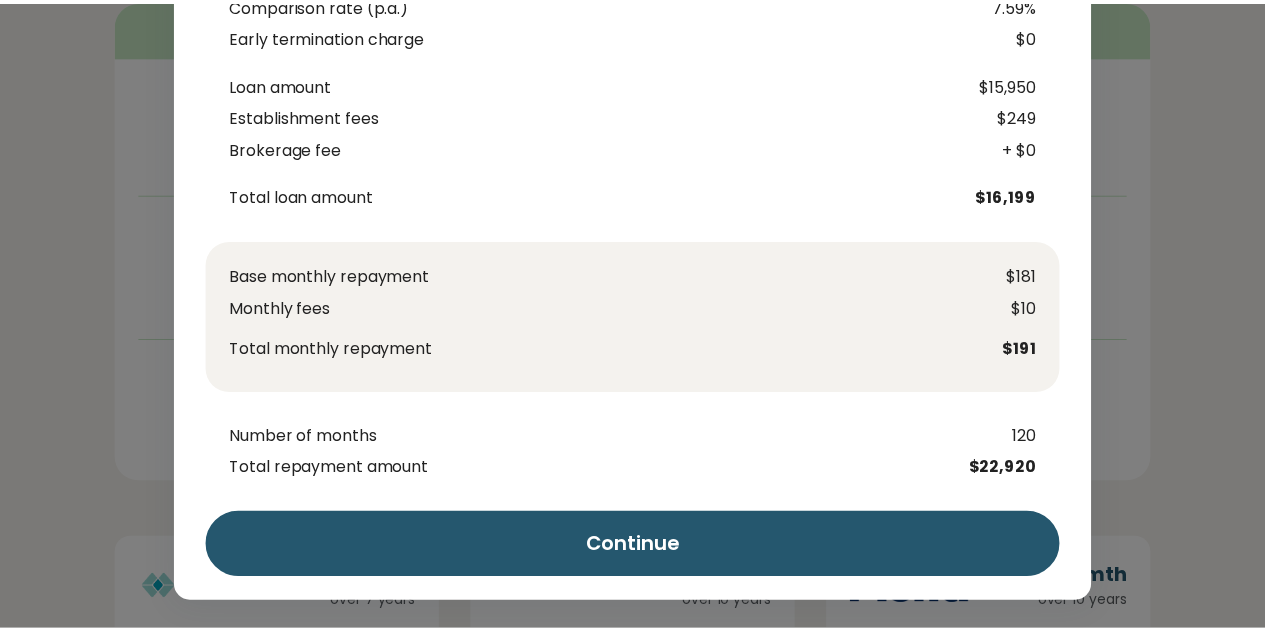 scroll, scrollTop: 0, scrollLeft: 0, axis: both 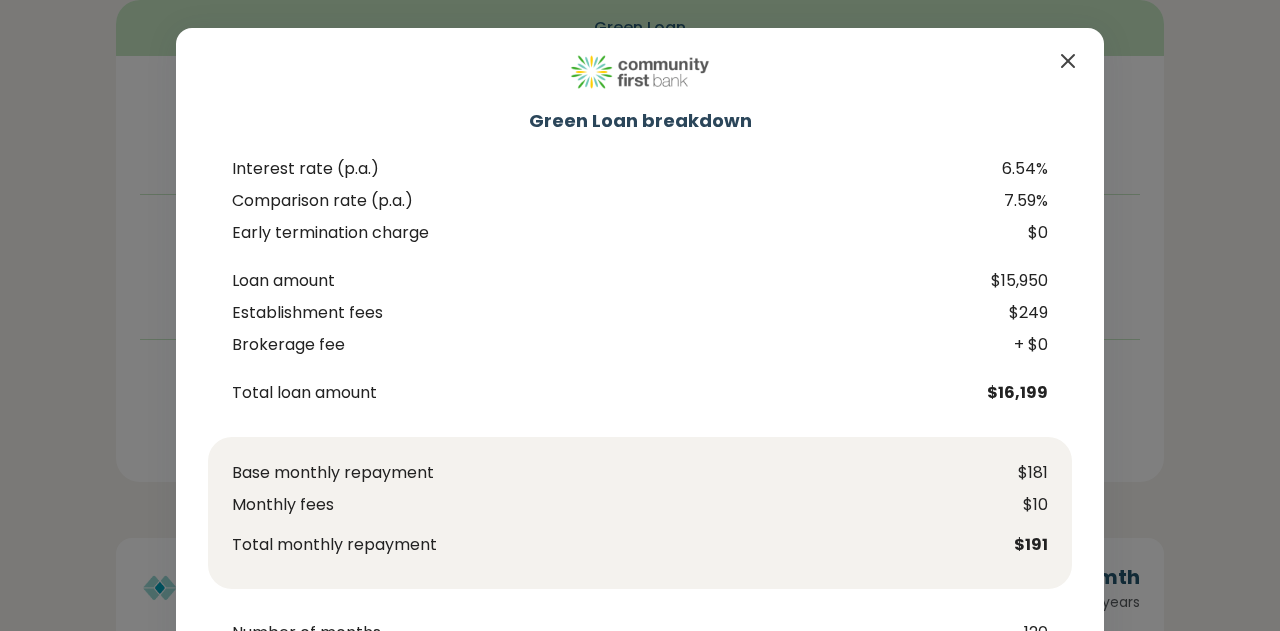 click 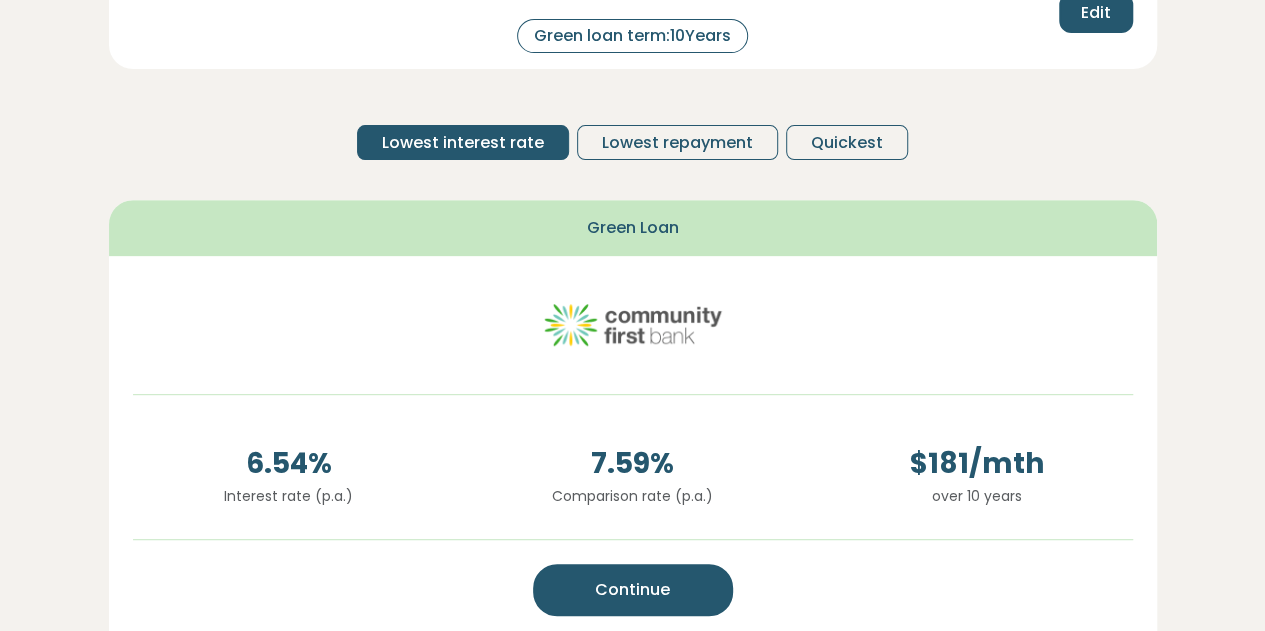 scroll, scrollTop: 400, scrollLeft: 0, axis: vertical 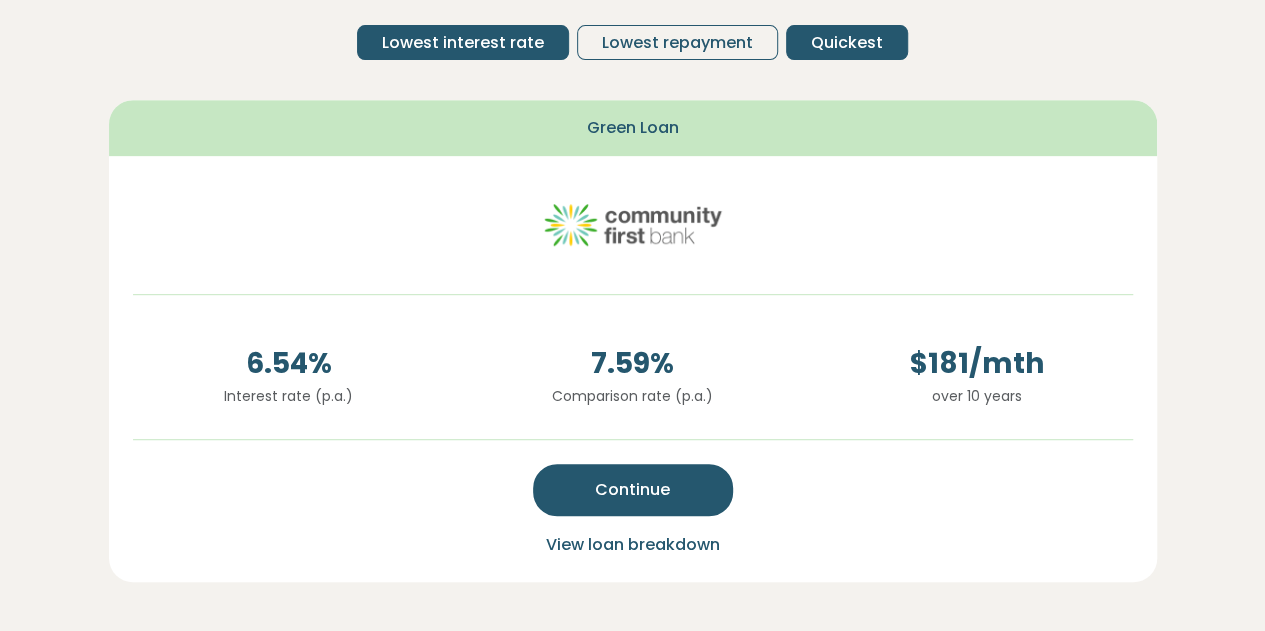 click on "Quickest" at bounding box center (847, 43) 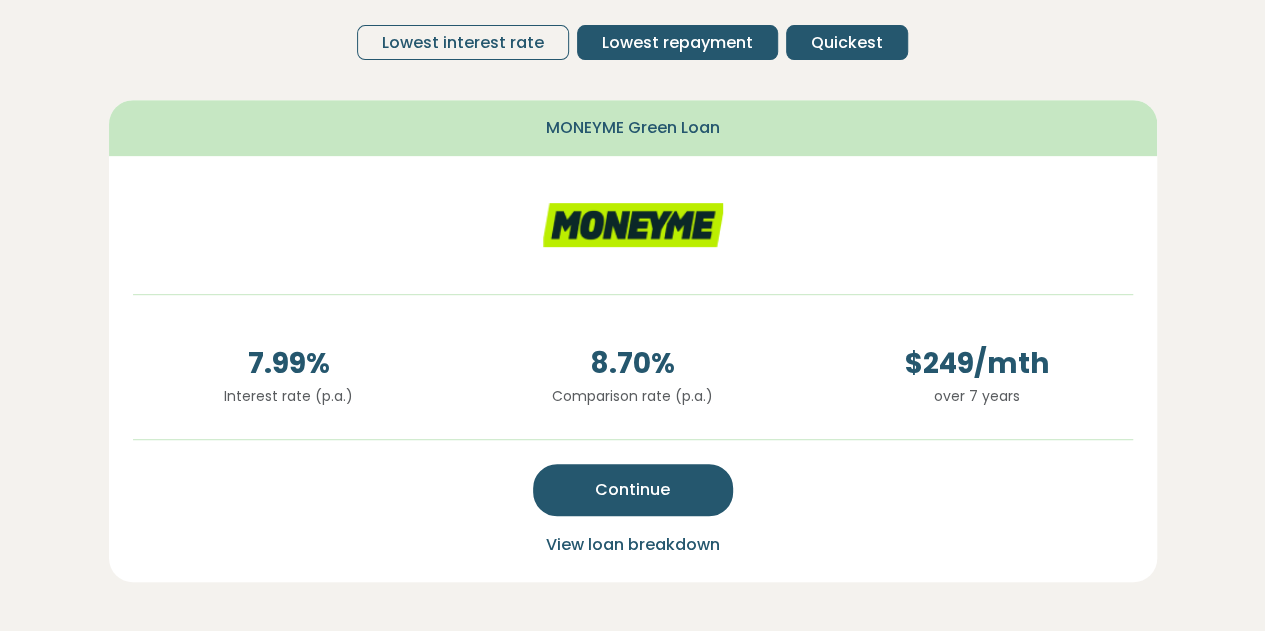 click on "Lowest repayment" at bounding box center (677, 42) 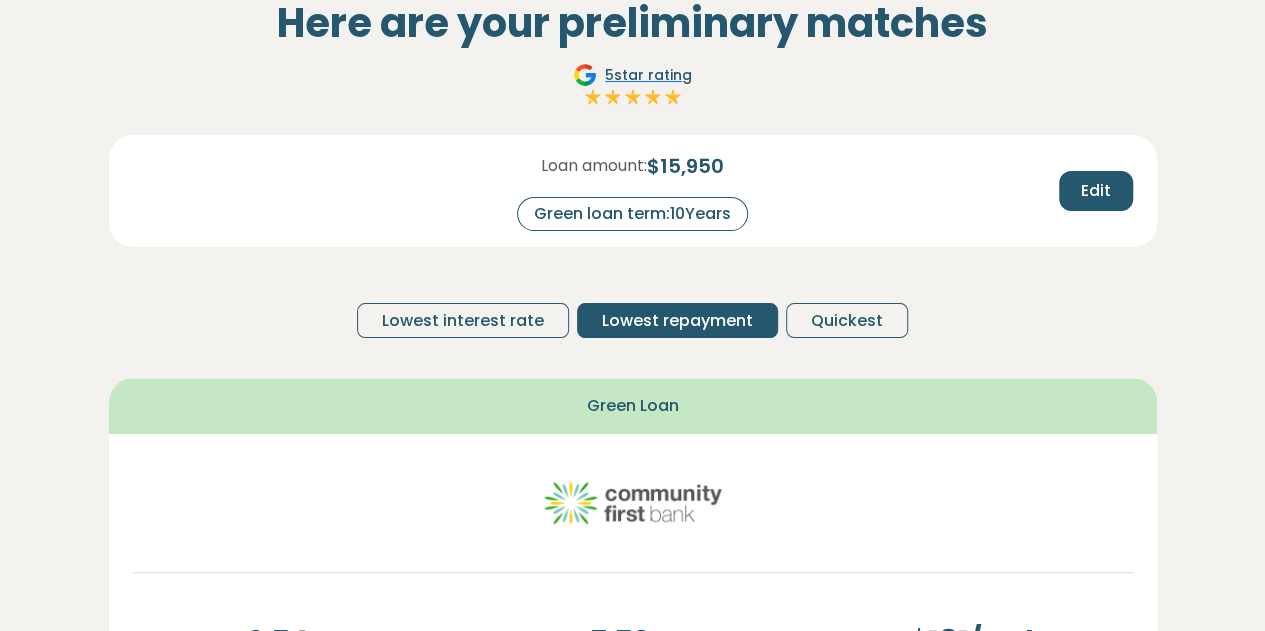 scroll, scrollTop: 100, scrollLeft: 0, axis: vertical 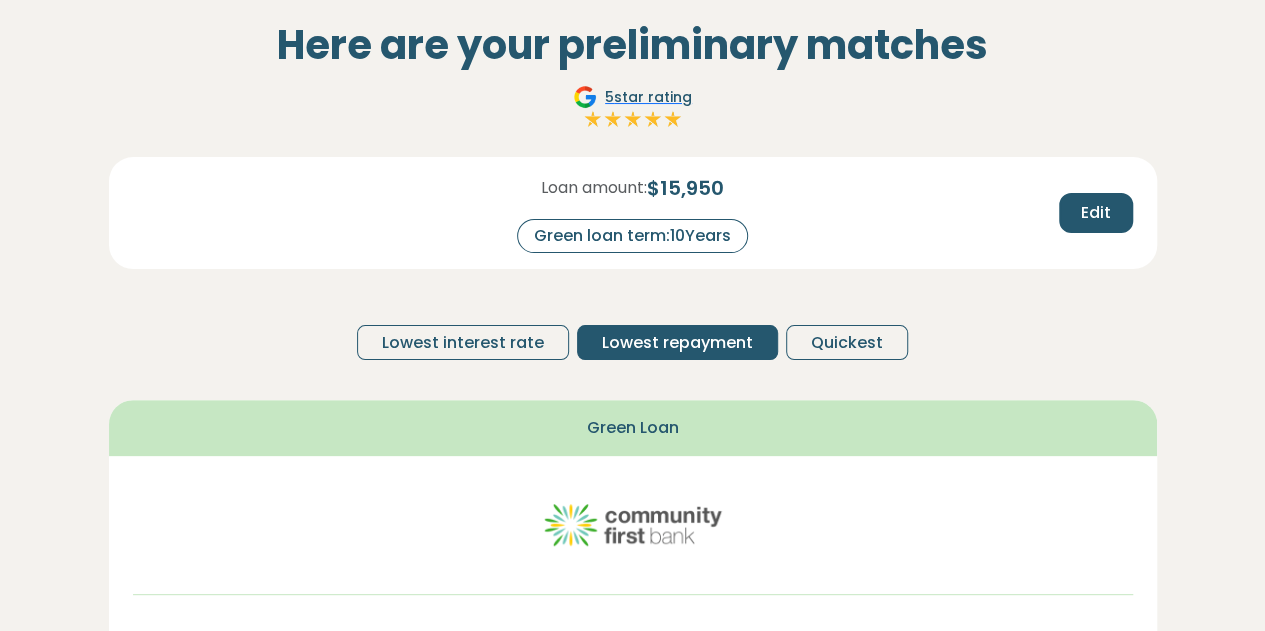 click on "Green loan term:   10  Years" at bounding box center (632, 236) 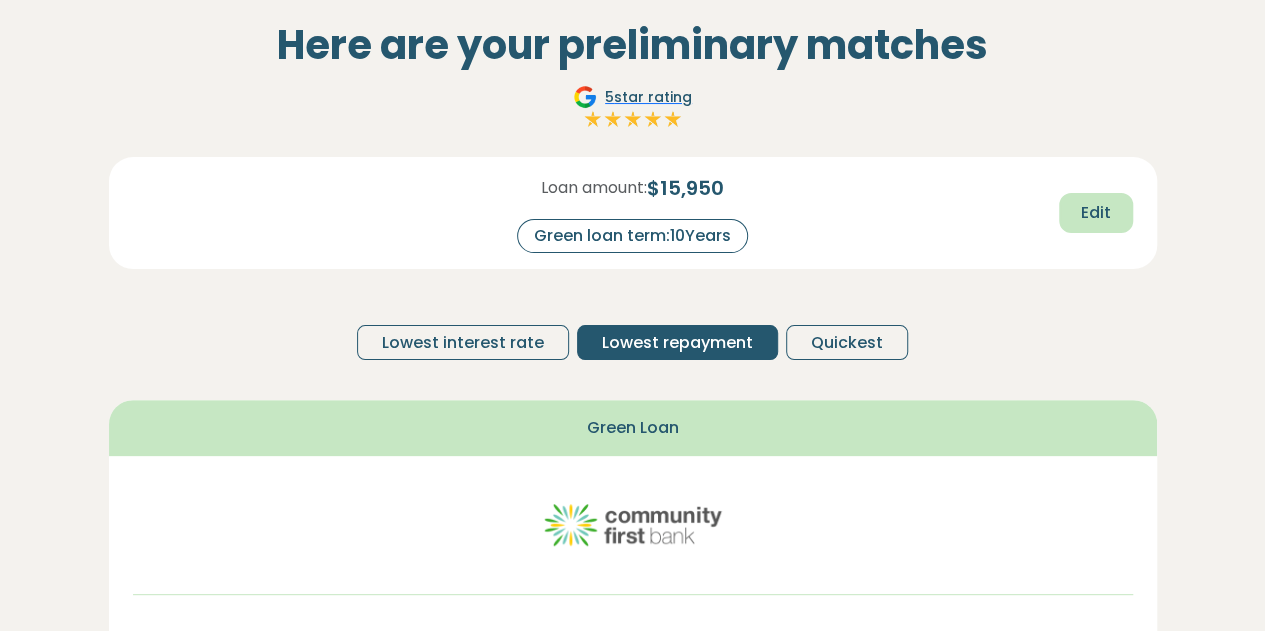 click on "Edit" at bounding box center (1096, 213) 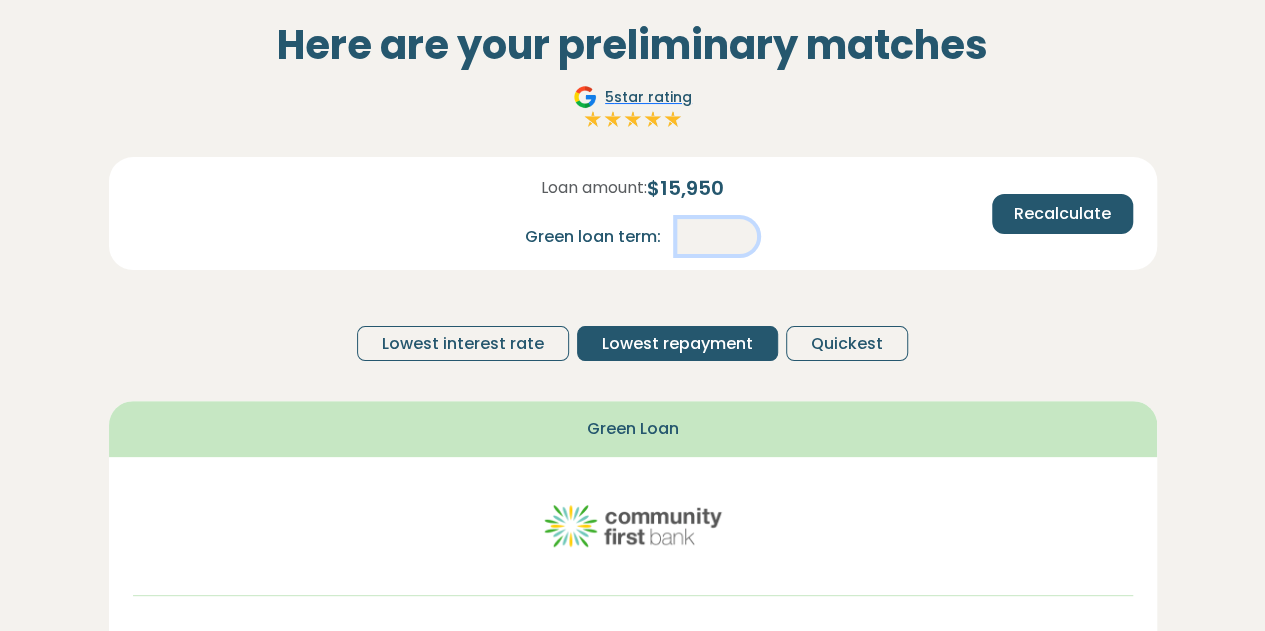 drag, startPoint x: 709, startPoint y: 234, endPoint x: 772, endPoint y: 239, distance: 63.1981 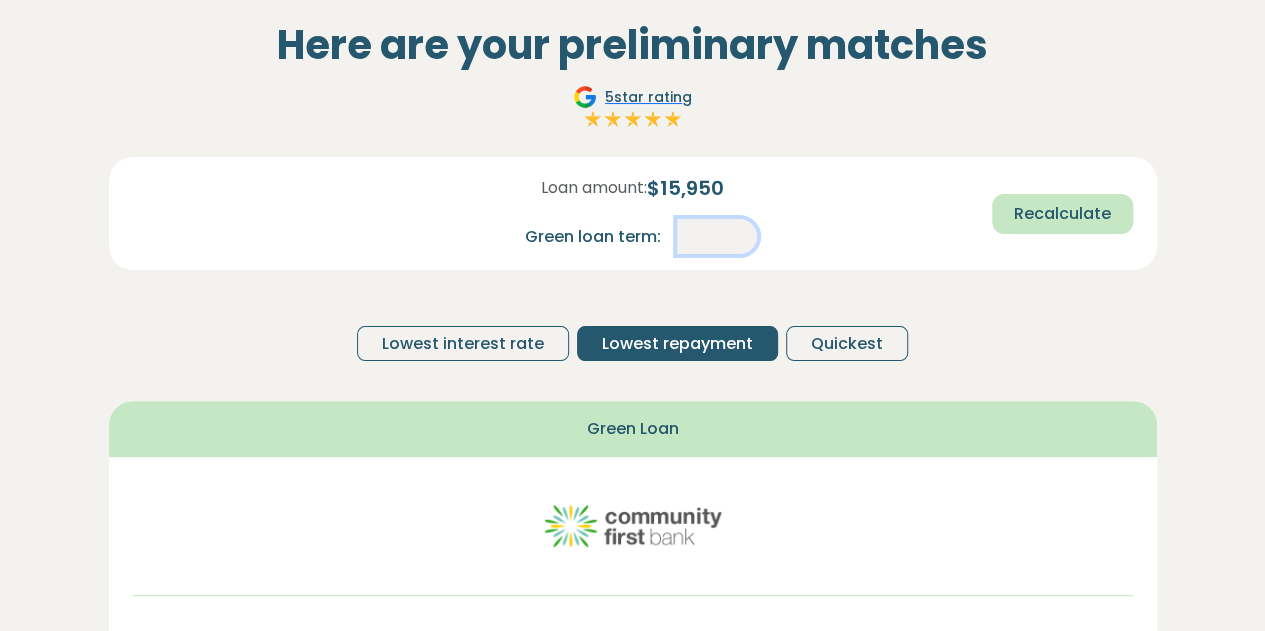 type on "*" 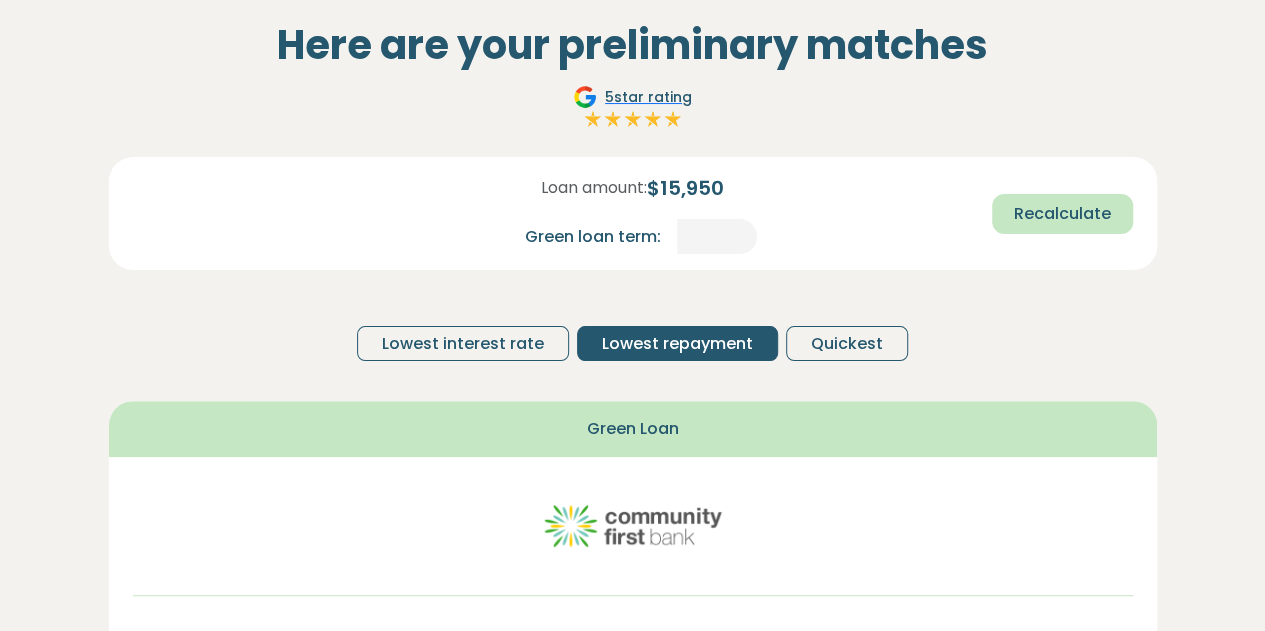 click on "Recalculate" at bounding box center [1062, 214] 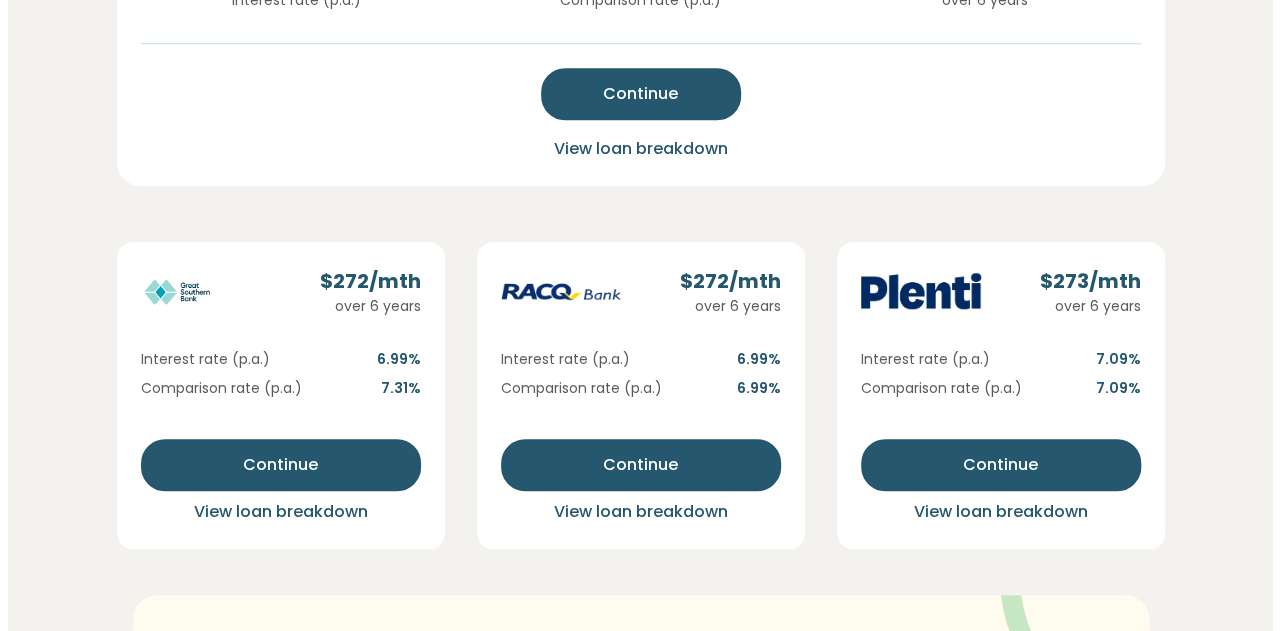 scroll, scrollTop: 600, scrollLeft: 0, axis: vertical 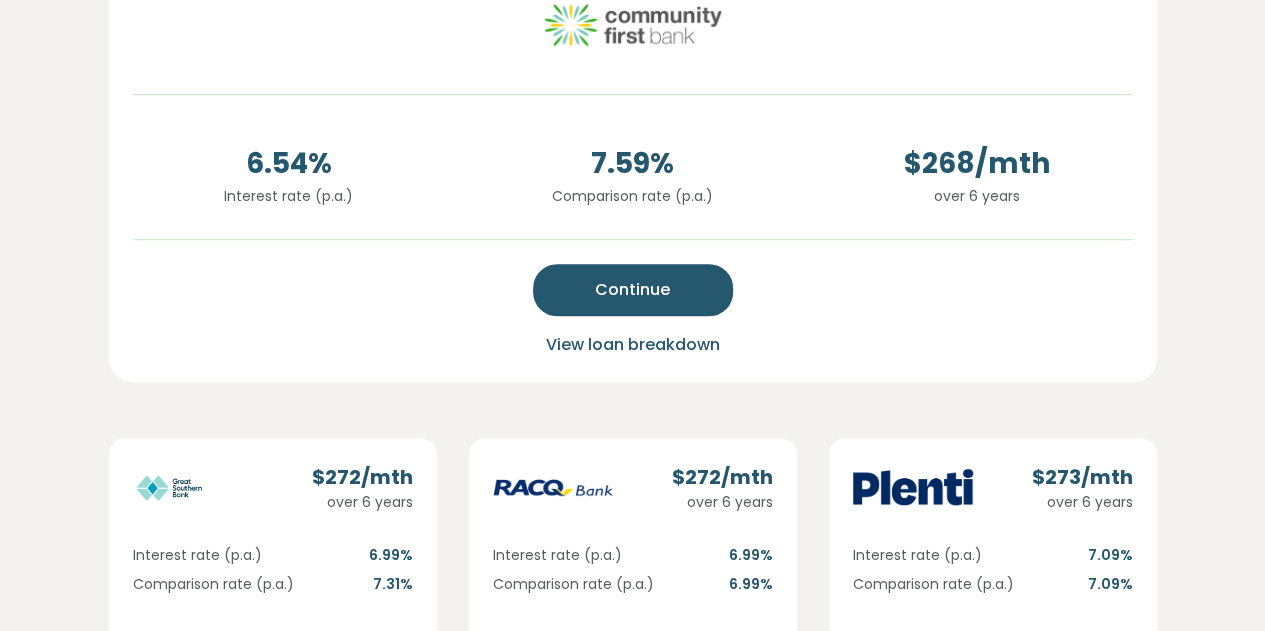 click on "View loan breakdown" at bounding box center (633, 344) 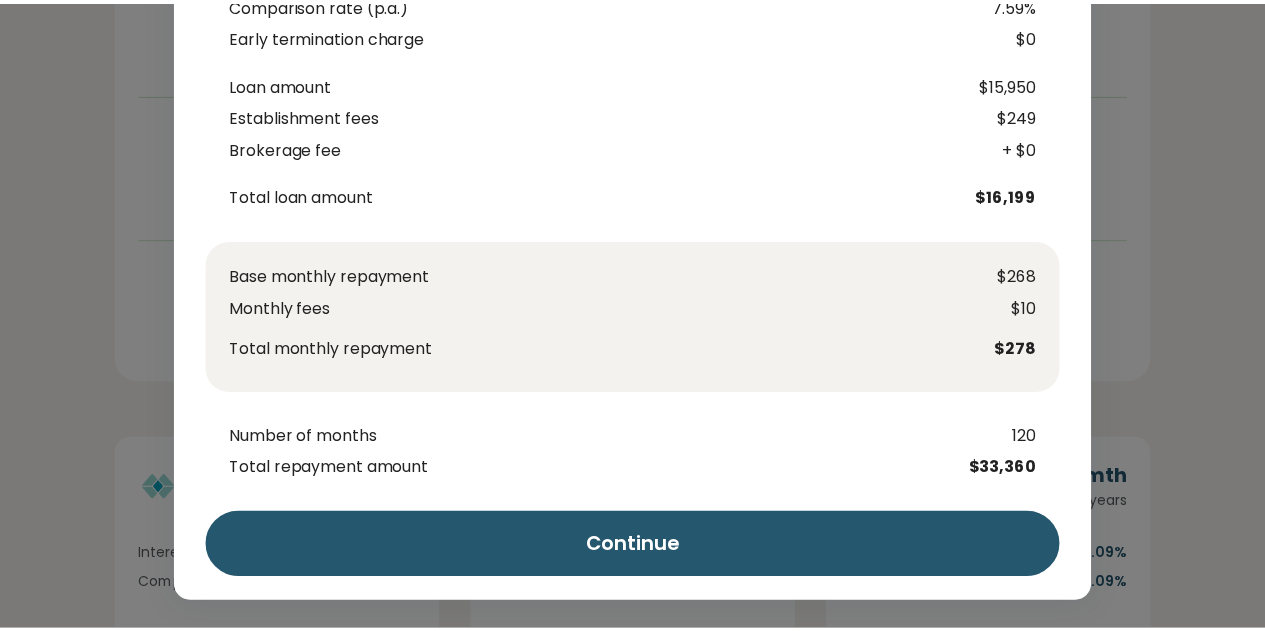 scroll, scrollTop: 0, scrollLeft: 0, axis: both 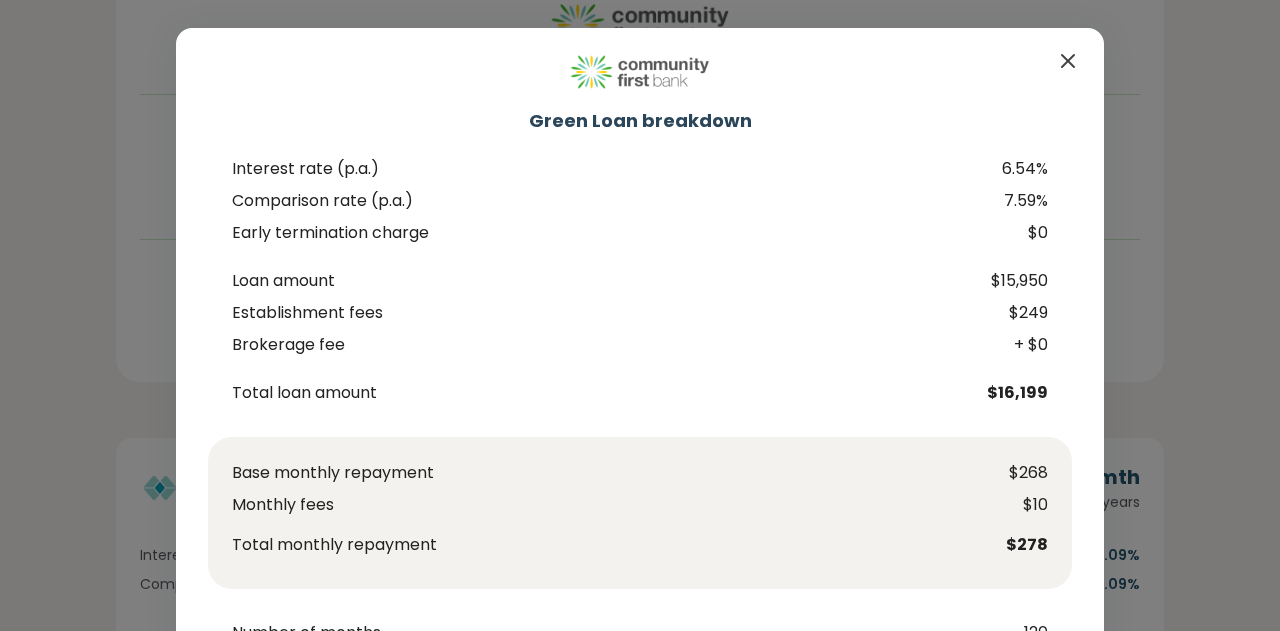 click 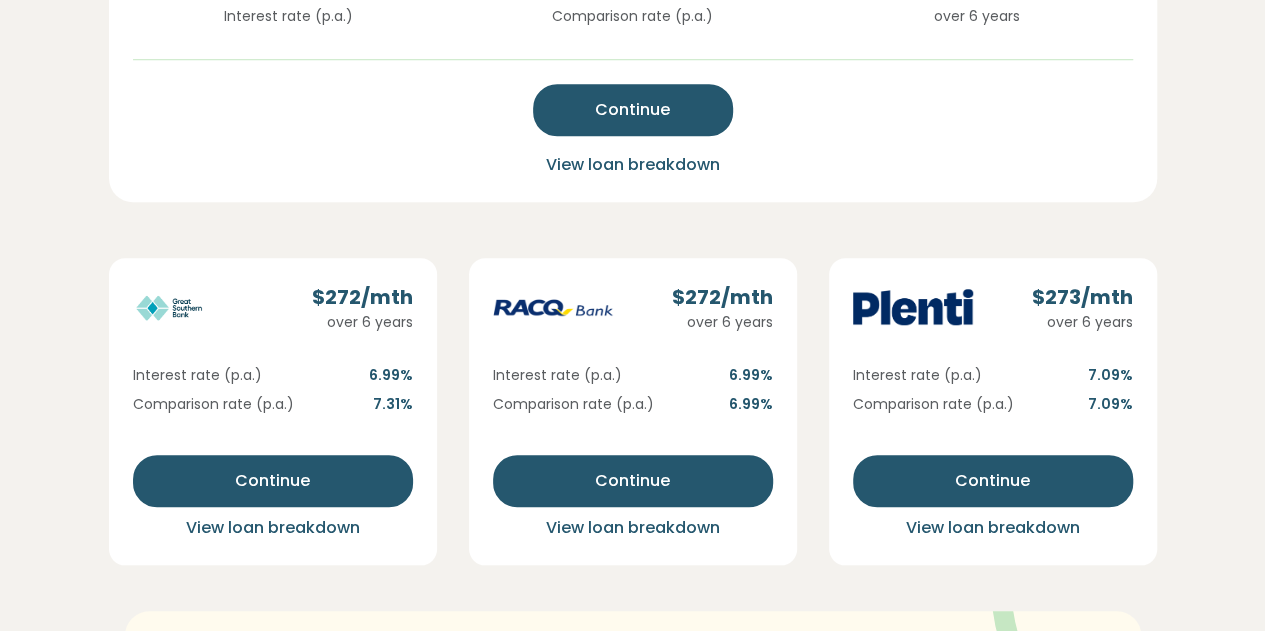 scroll, scrollTop: 1000, scrollLeft: 0, axis: vertical 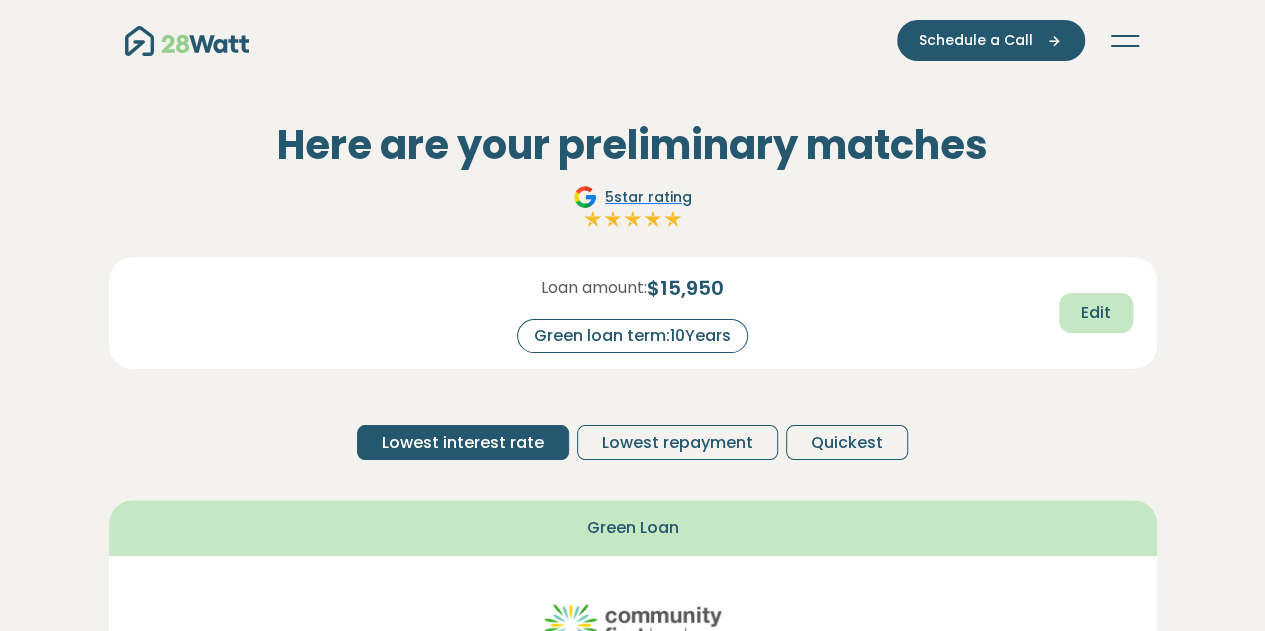 click on "Edit" at bounding box center (1096, 313) 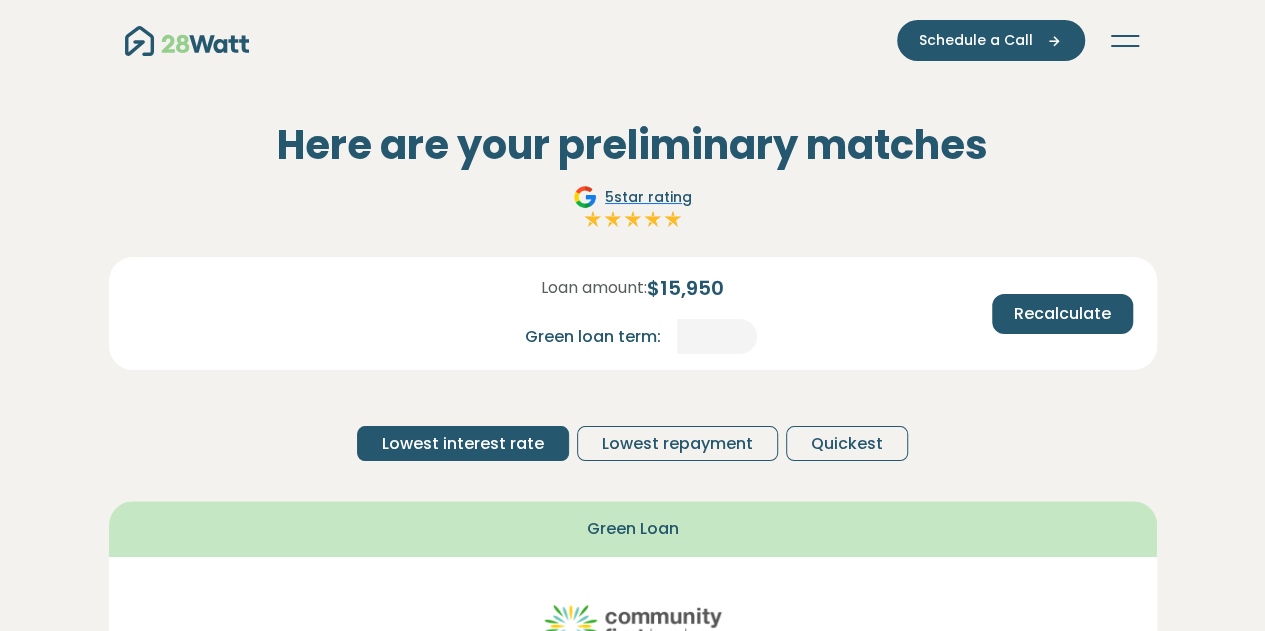 click on "$ 15,950" at bounding box center (685, 288) 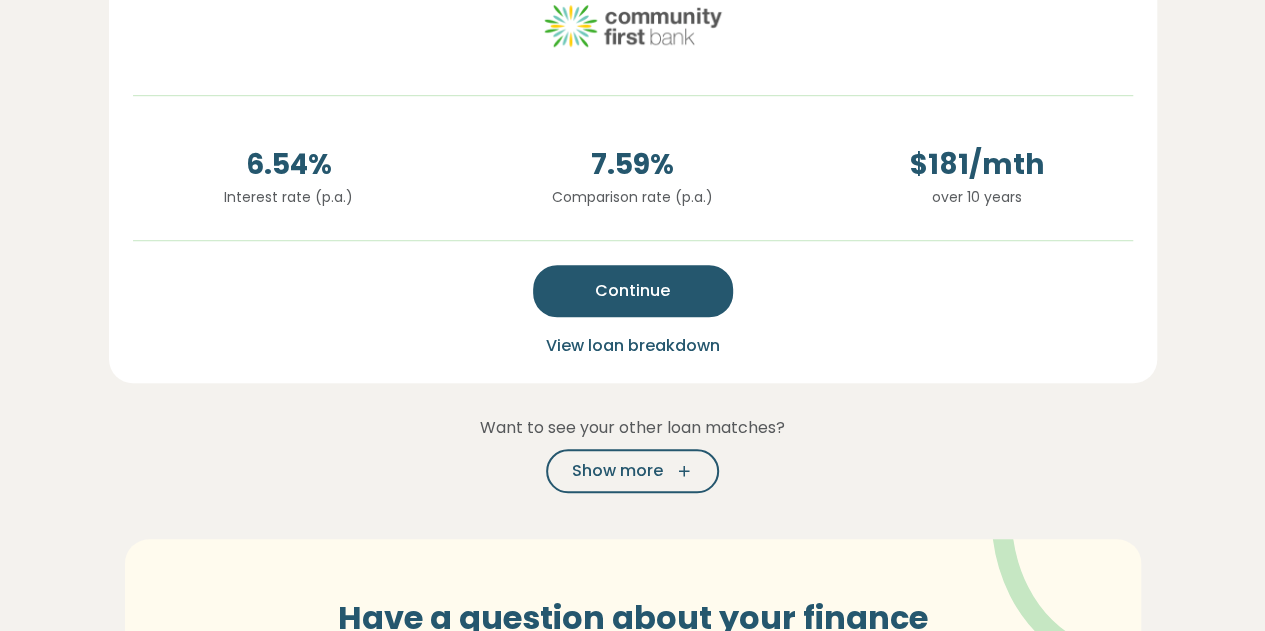 scroll, scrollTop: 900, scrollLeft: 0, axis: vertical 